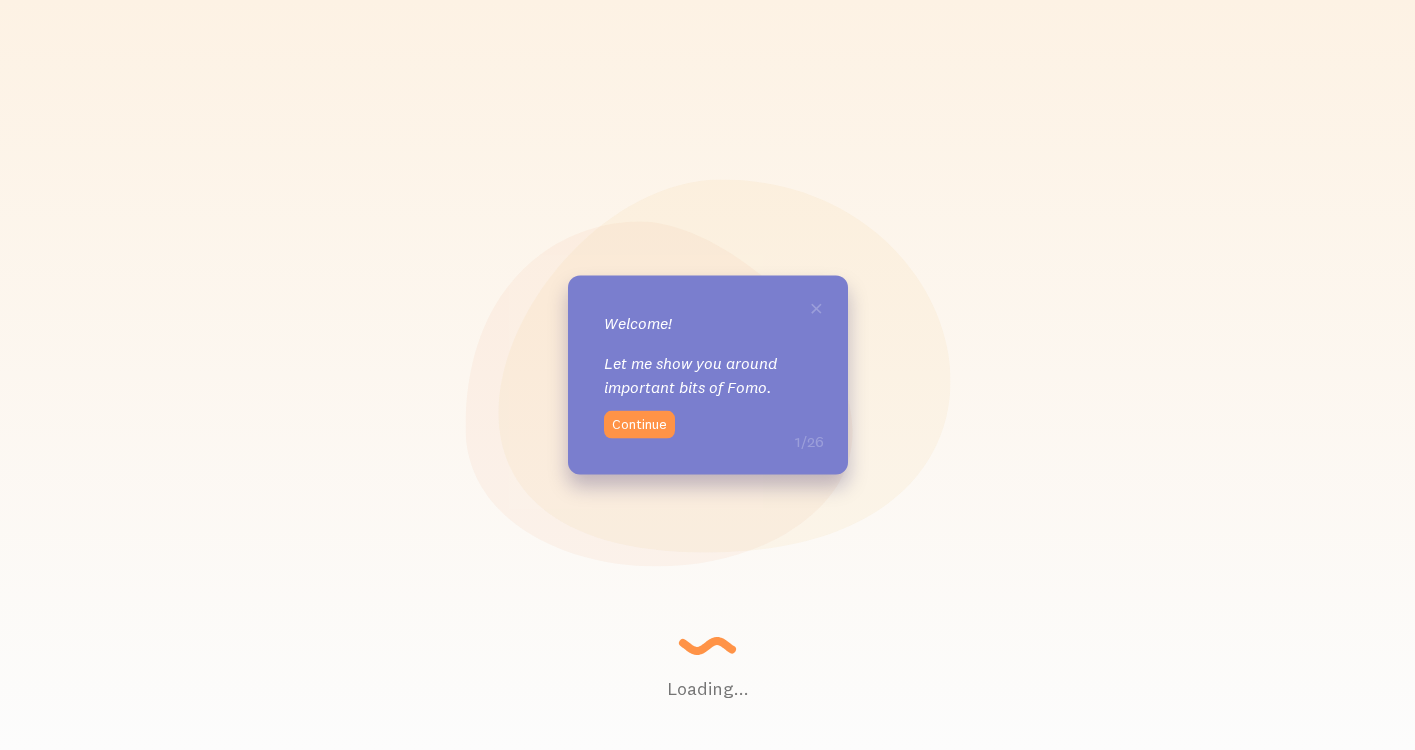 scroll, scrollTop: 0, scrollLeft: 0, axis: both 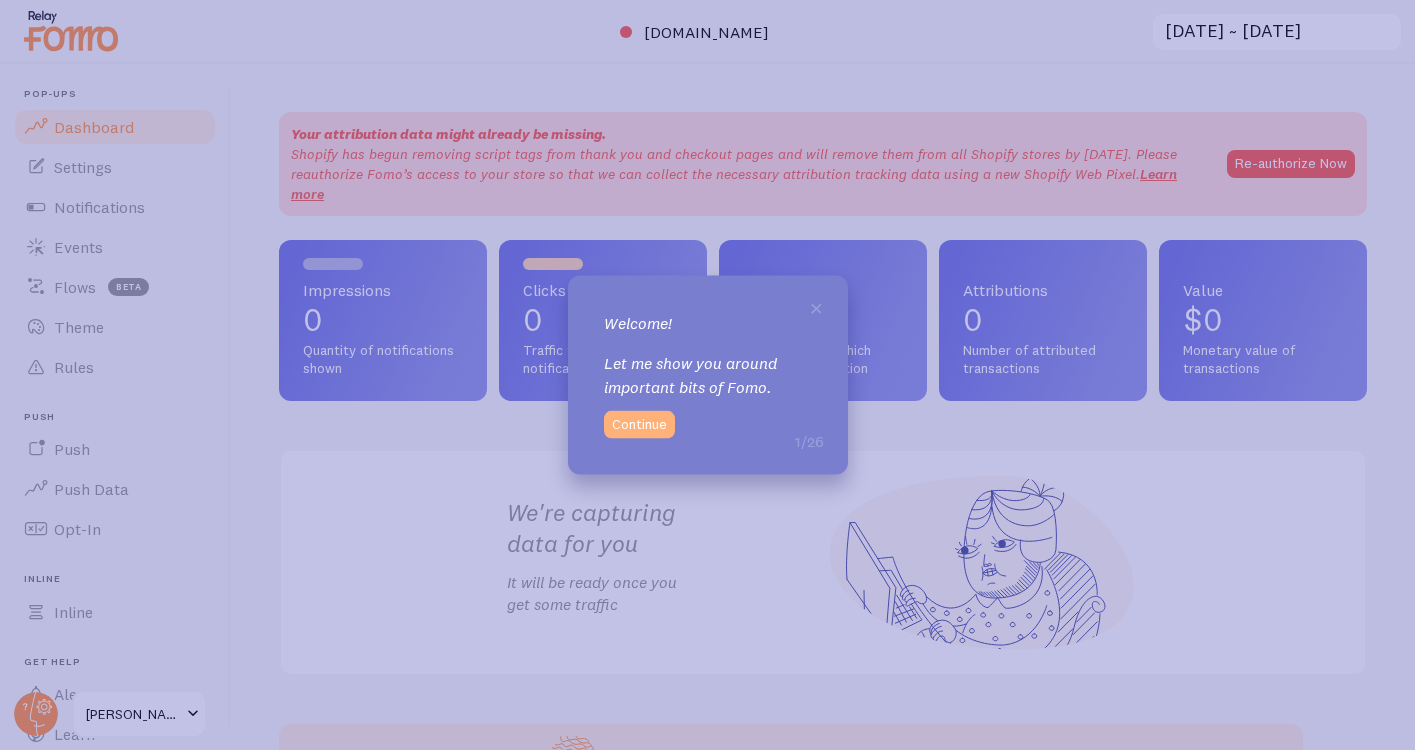 click on "Continue" at bounding box center [639, 424] 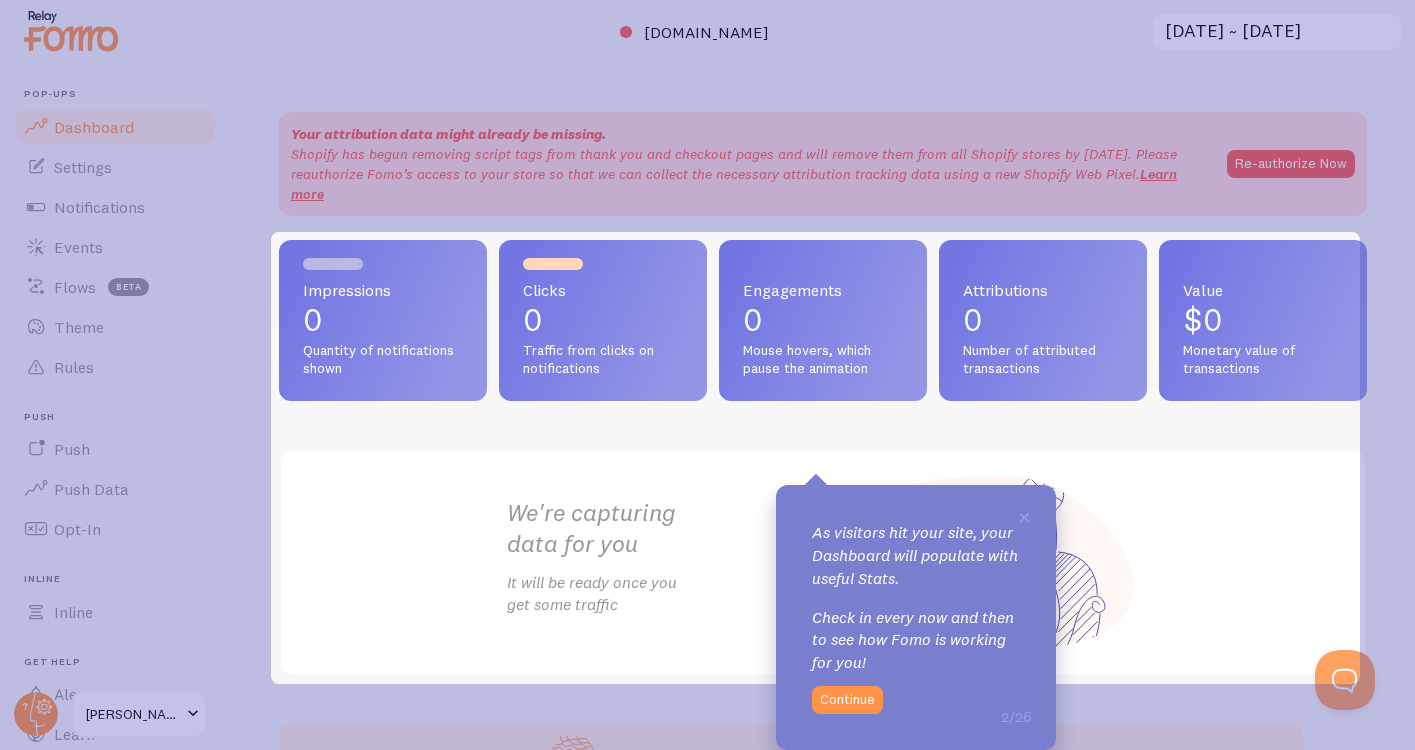 scroll, scrollTop: 0, scrollLeft: 0, axis: both 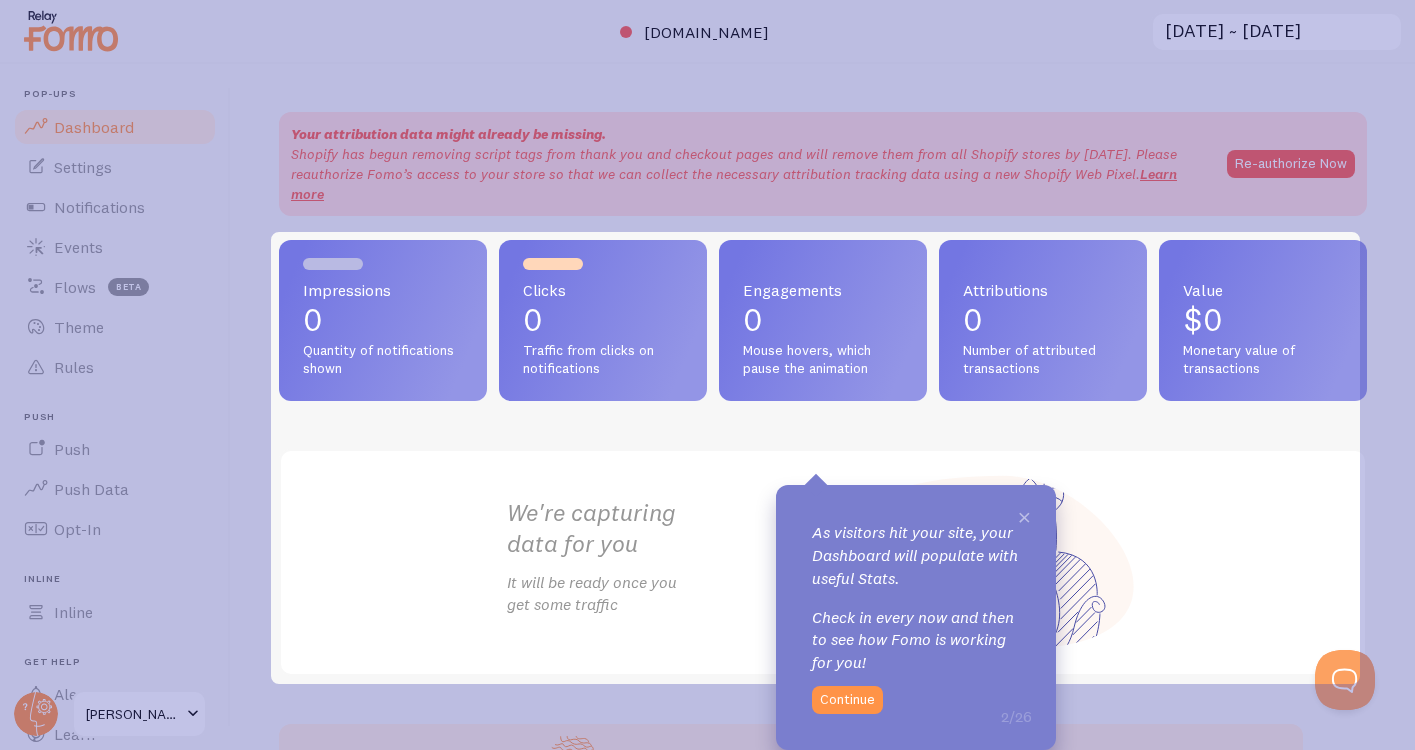 click on "×" at bounding box center [1024, 516] 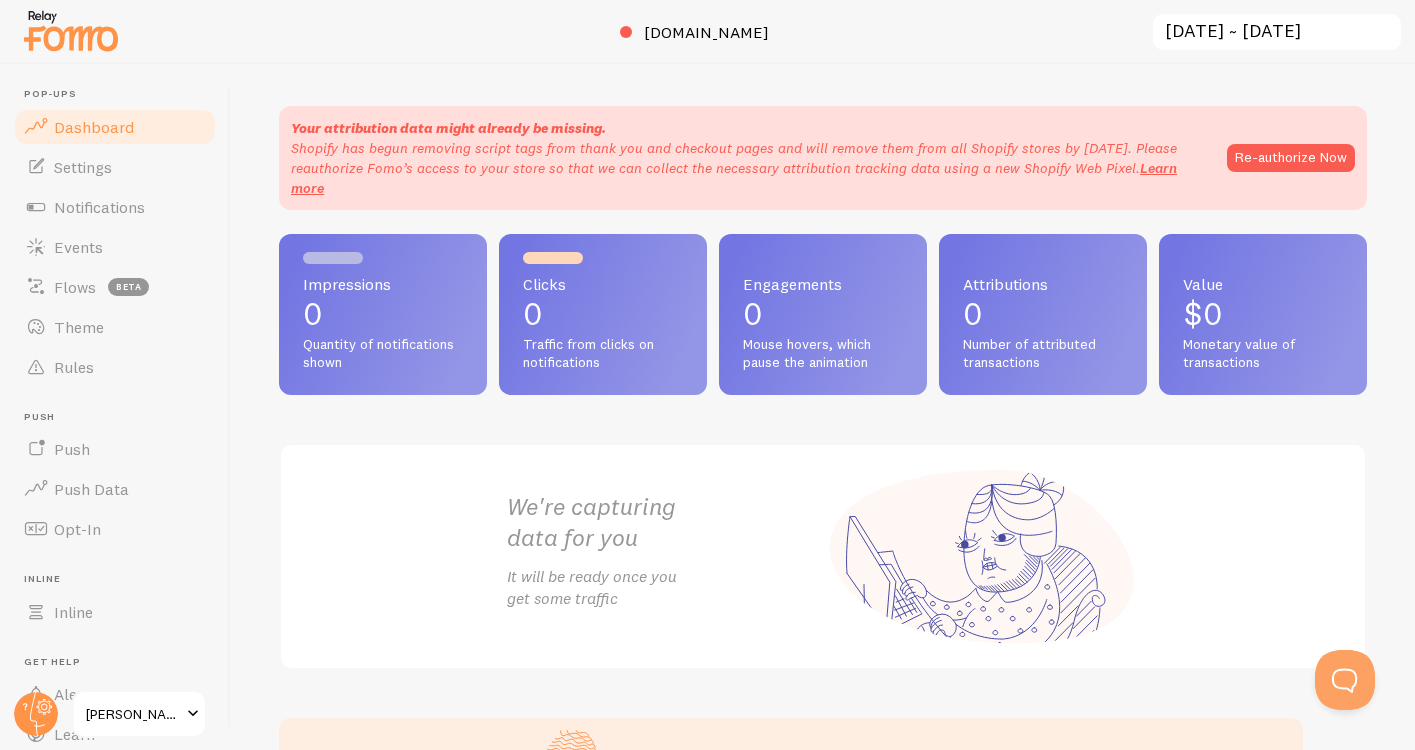 scroll, scrollTop: 0, scrollLeft: 0, axis: both 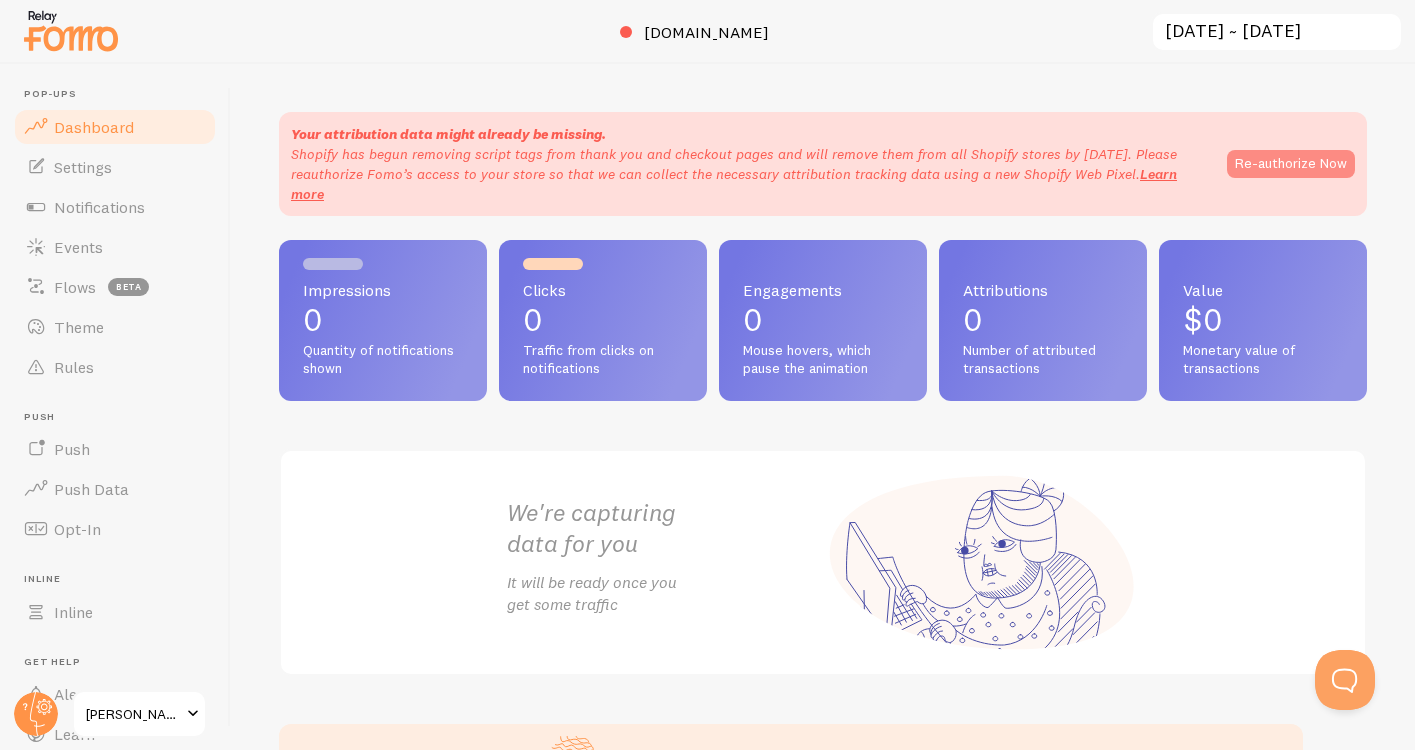 click on "Re-authorize Now" at bounding box center [1291, 164] 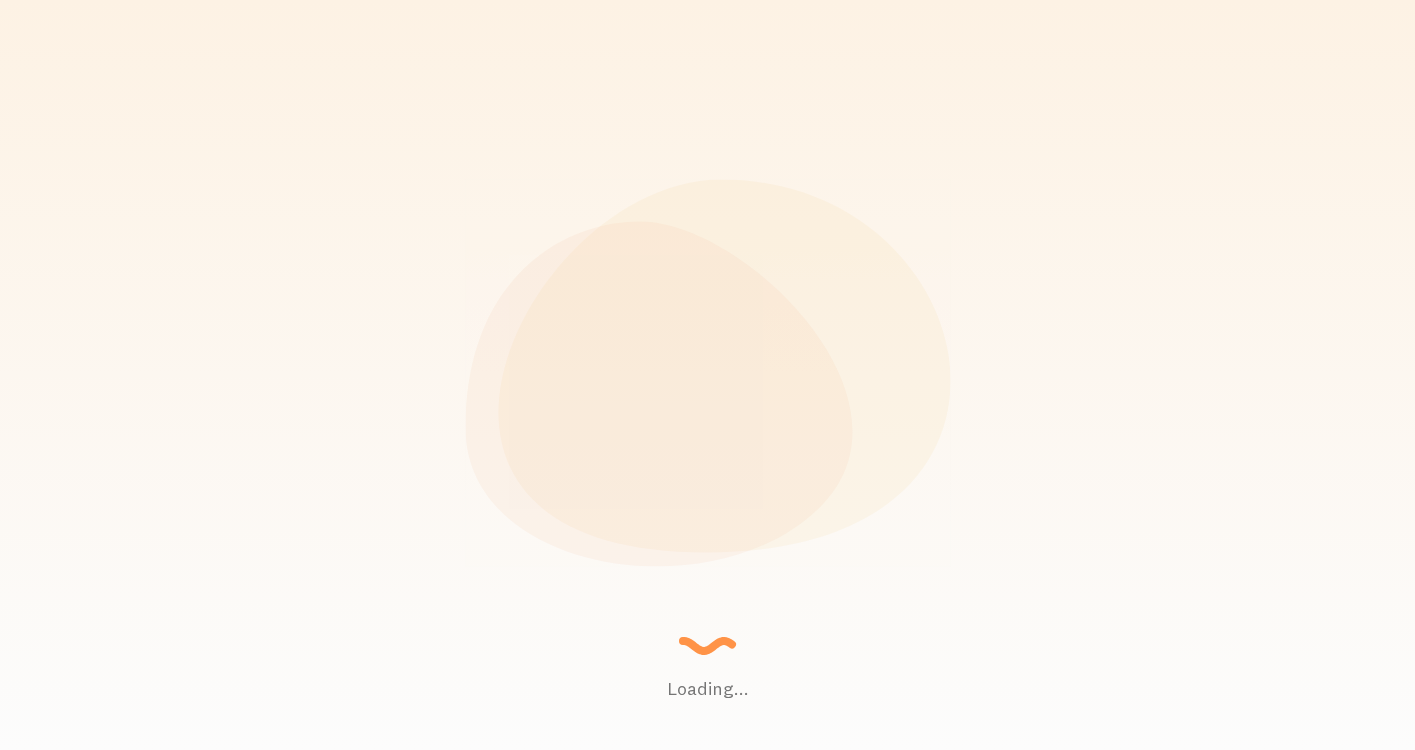 scroll, scrollTop: 0, scrollLeft: 0, axis: both 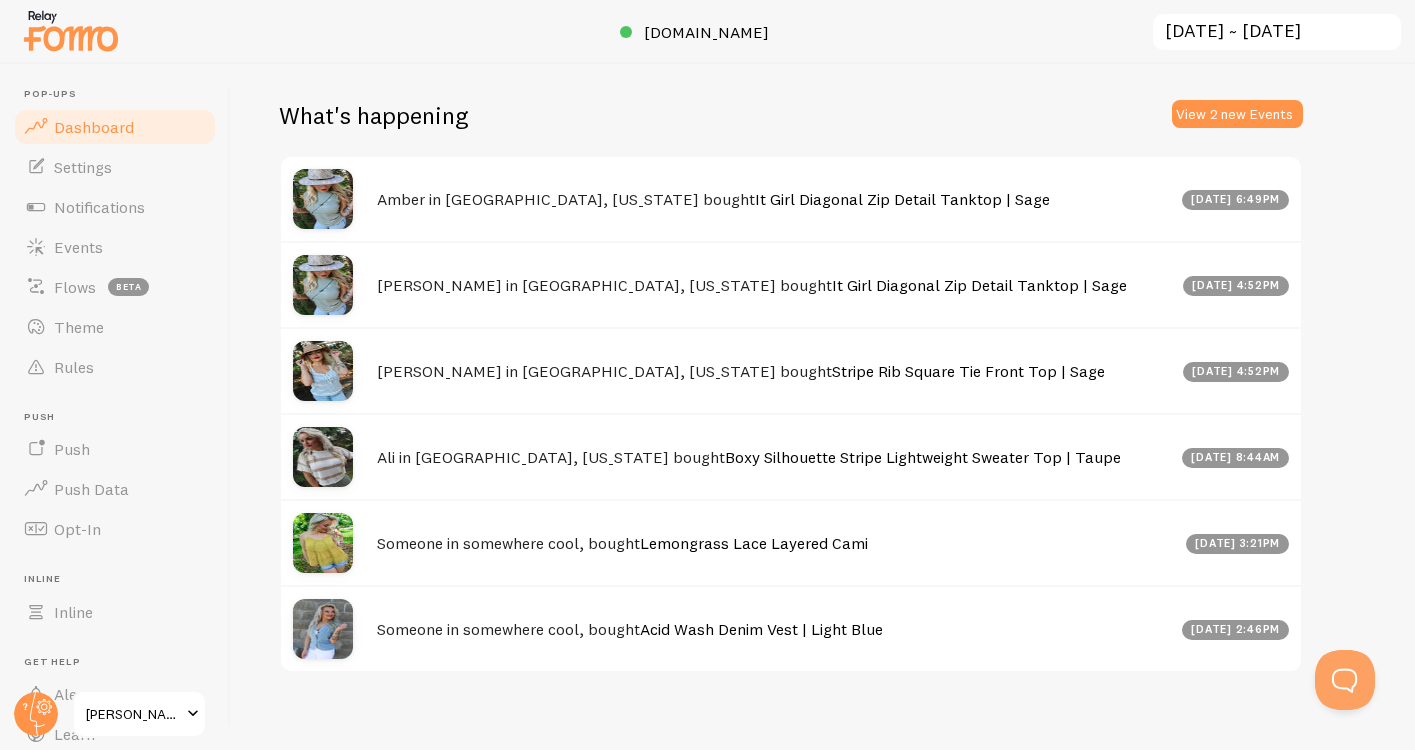 click on "Dashboard" at bounding box center (94, 127) 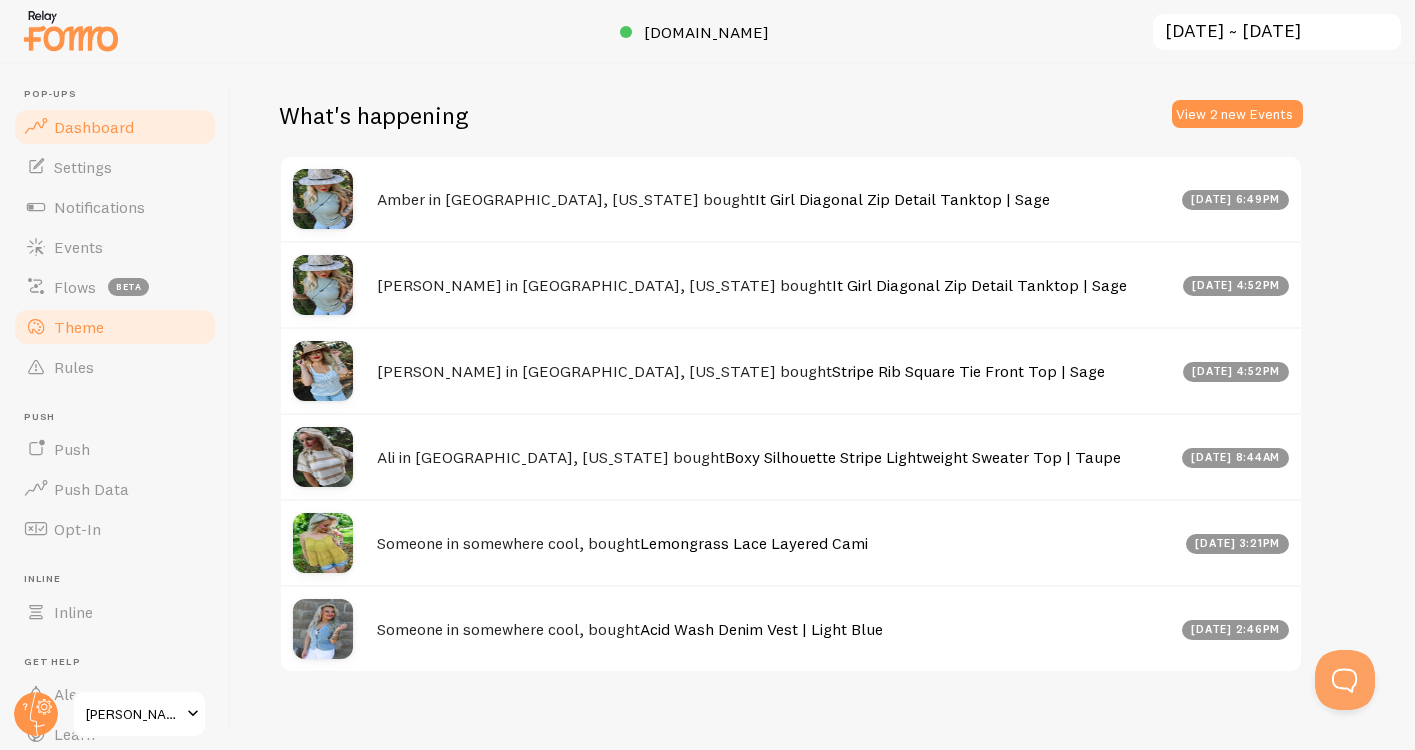 click on "Theme" at bounding box center (79, 327) 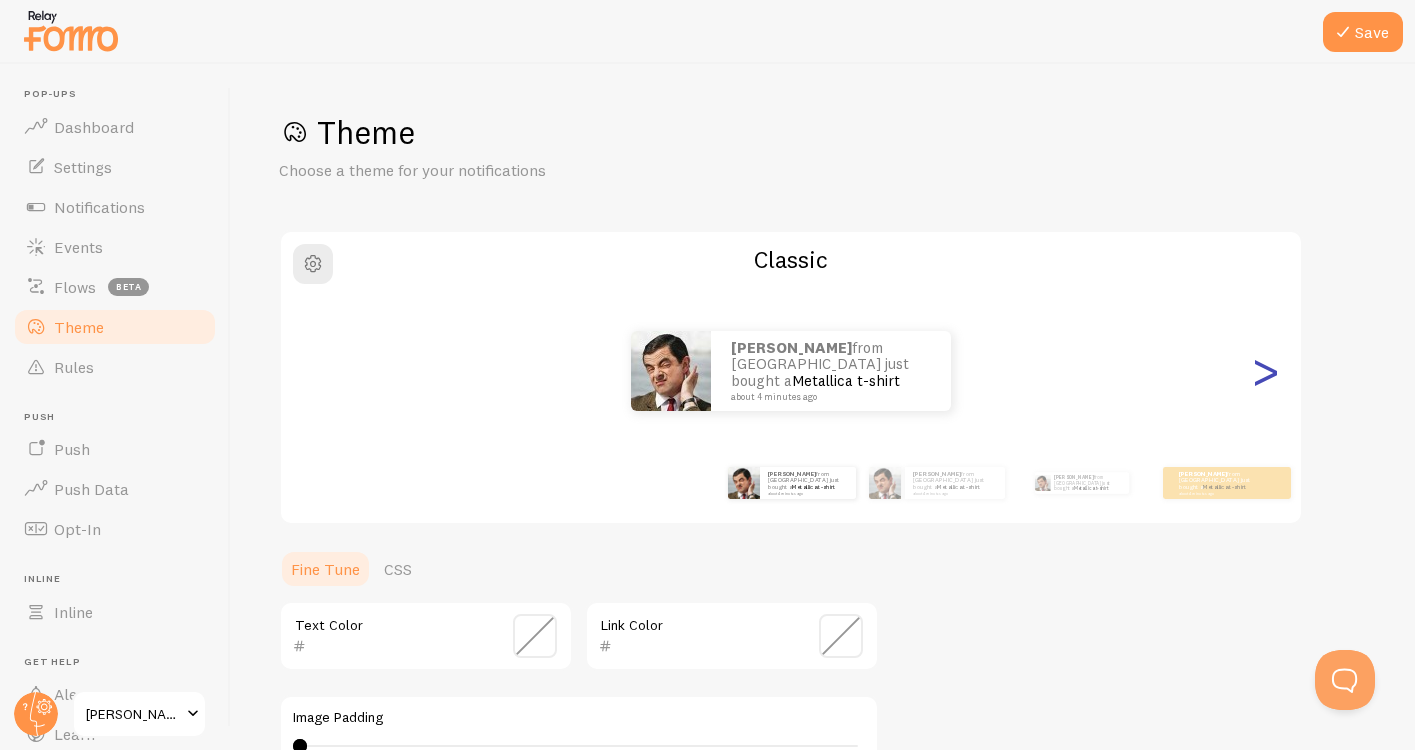 click on ">" at bounding box center [1265, 371] 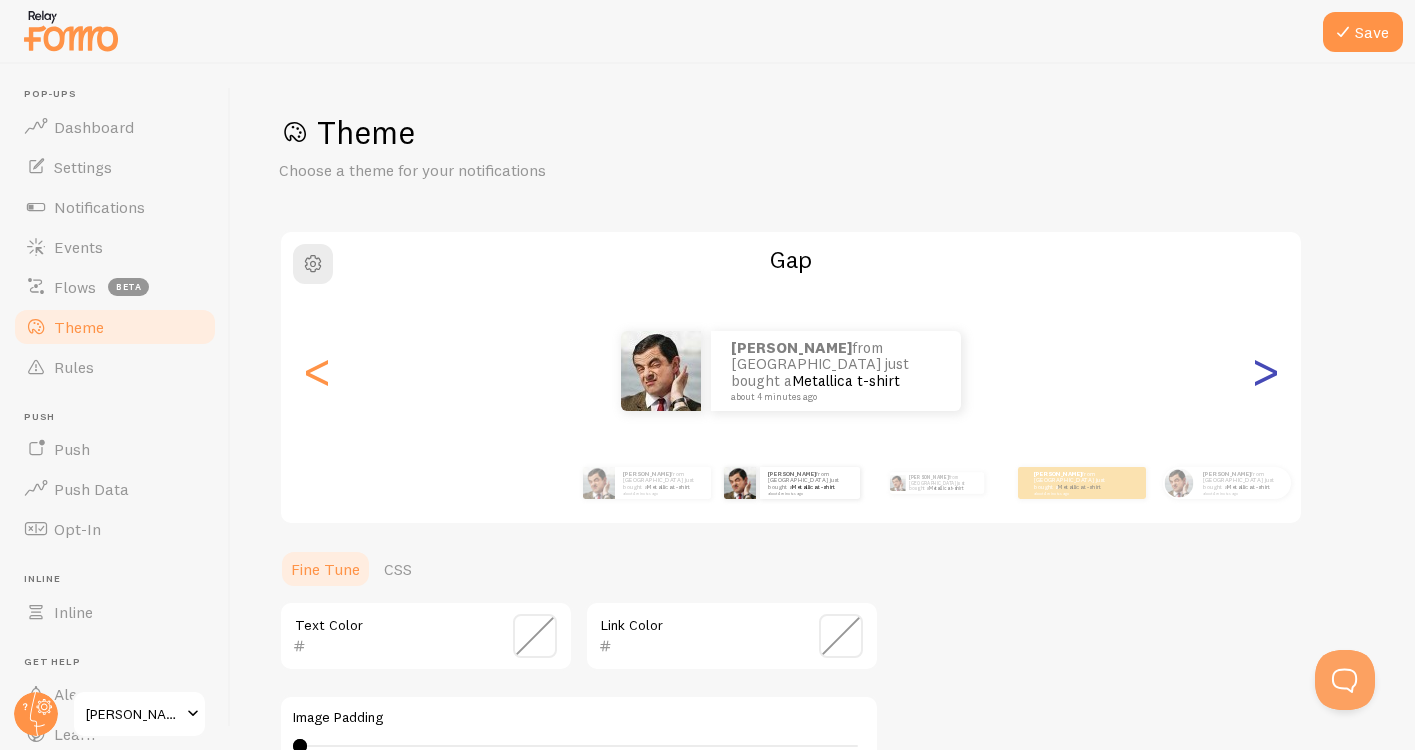 click on ">" at bounding box center [1265, 371] 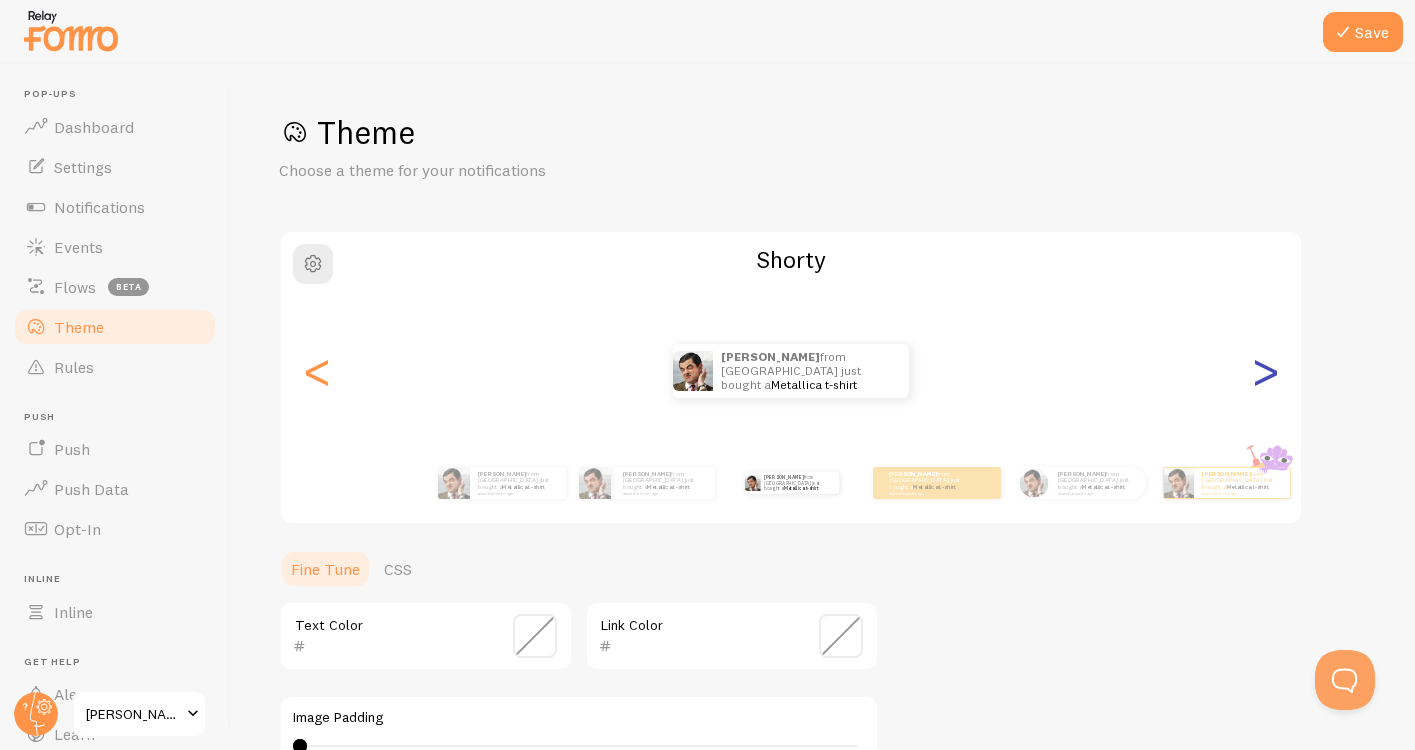 click on ">" at bounding box center [1265, 371] 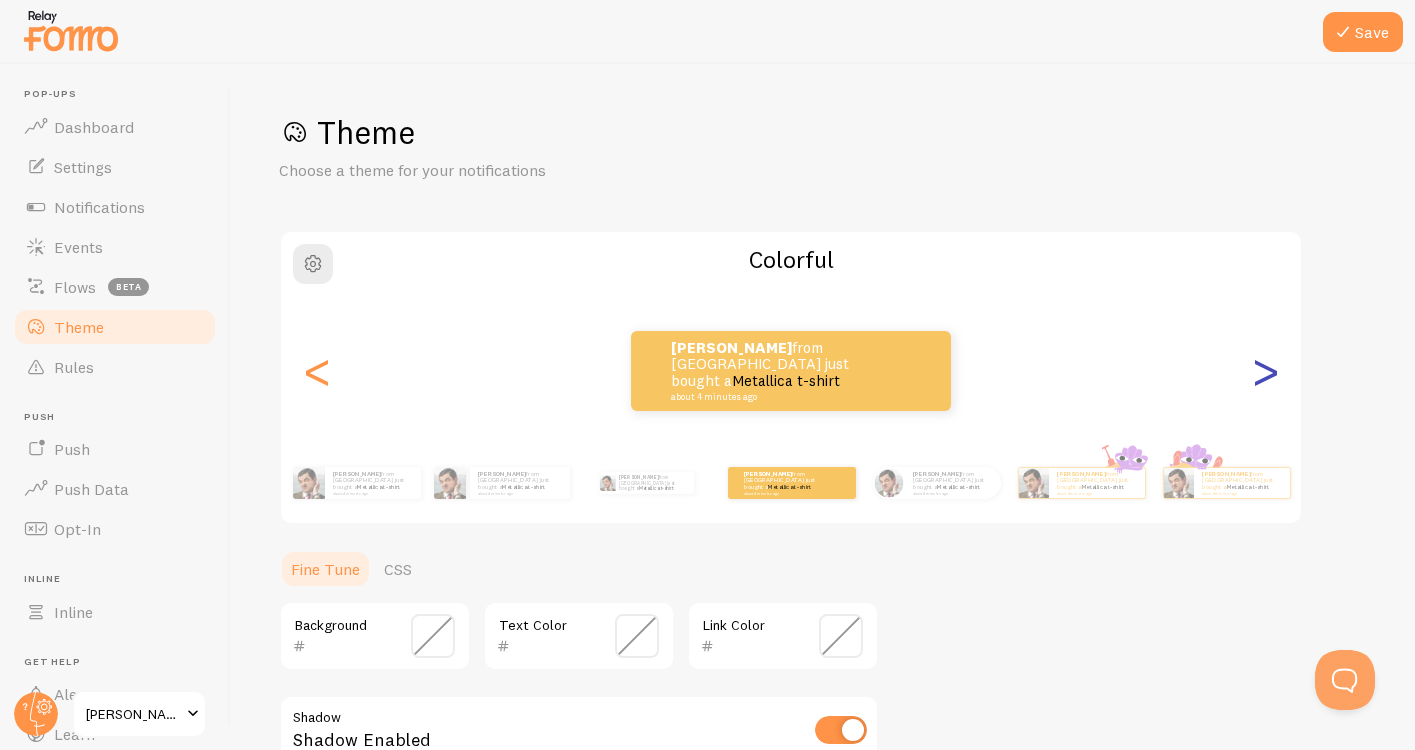 click on ">" at bounding box center (1265, 371) 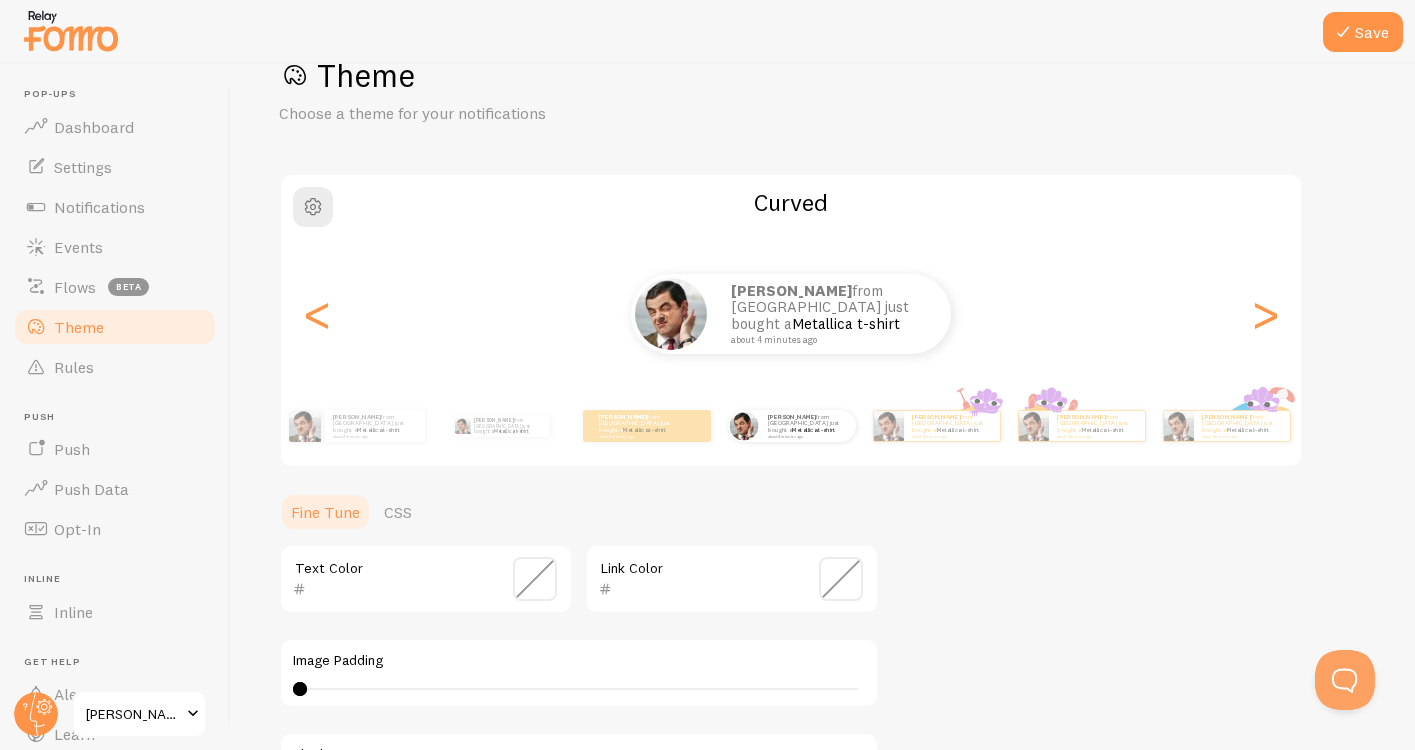 scroll, scrollTop: 95, scrollLeft: 0, axis: vertical 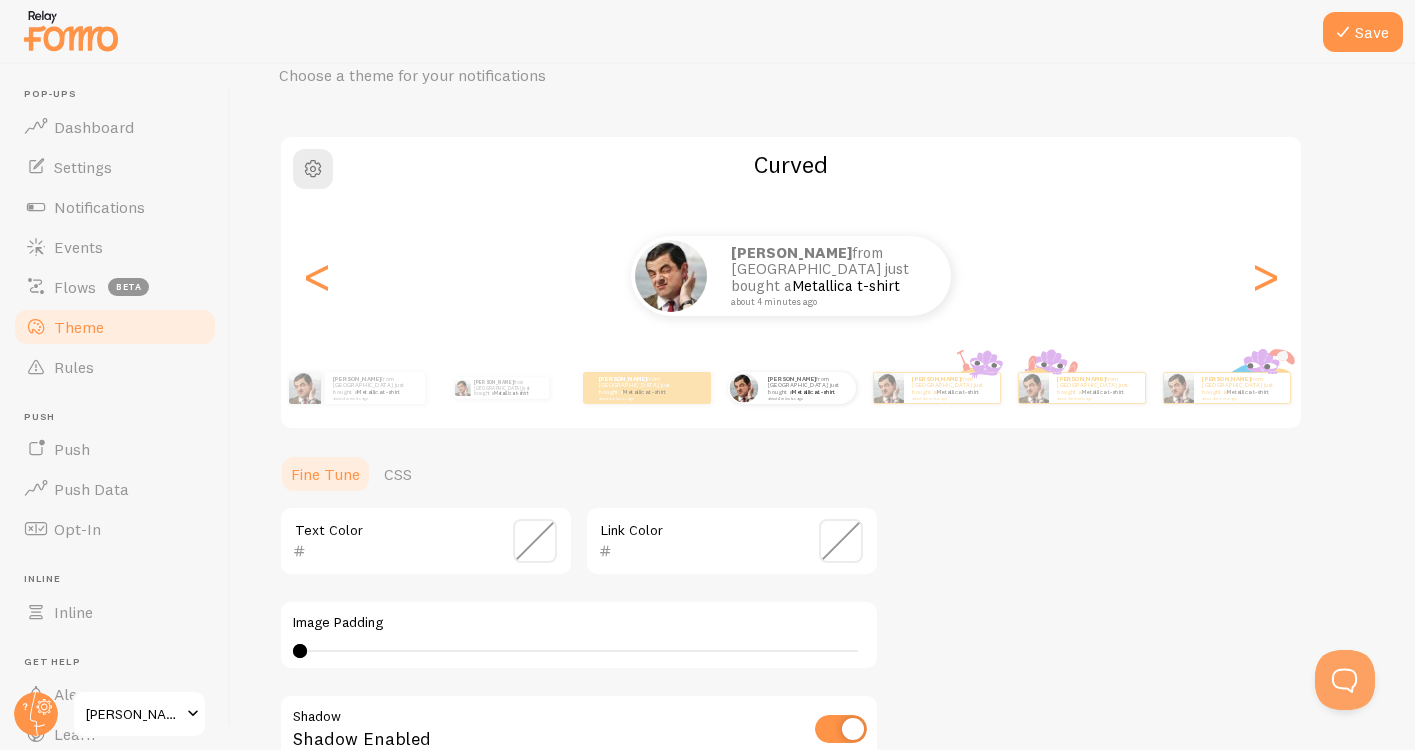 click at bounding box center [535, 541] 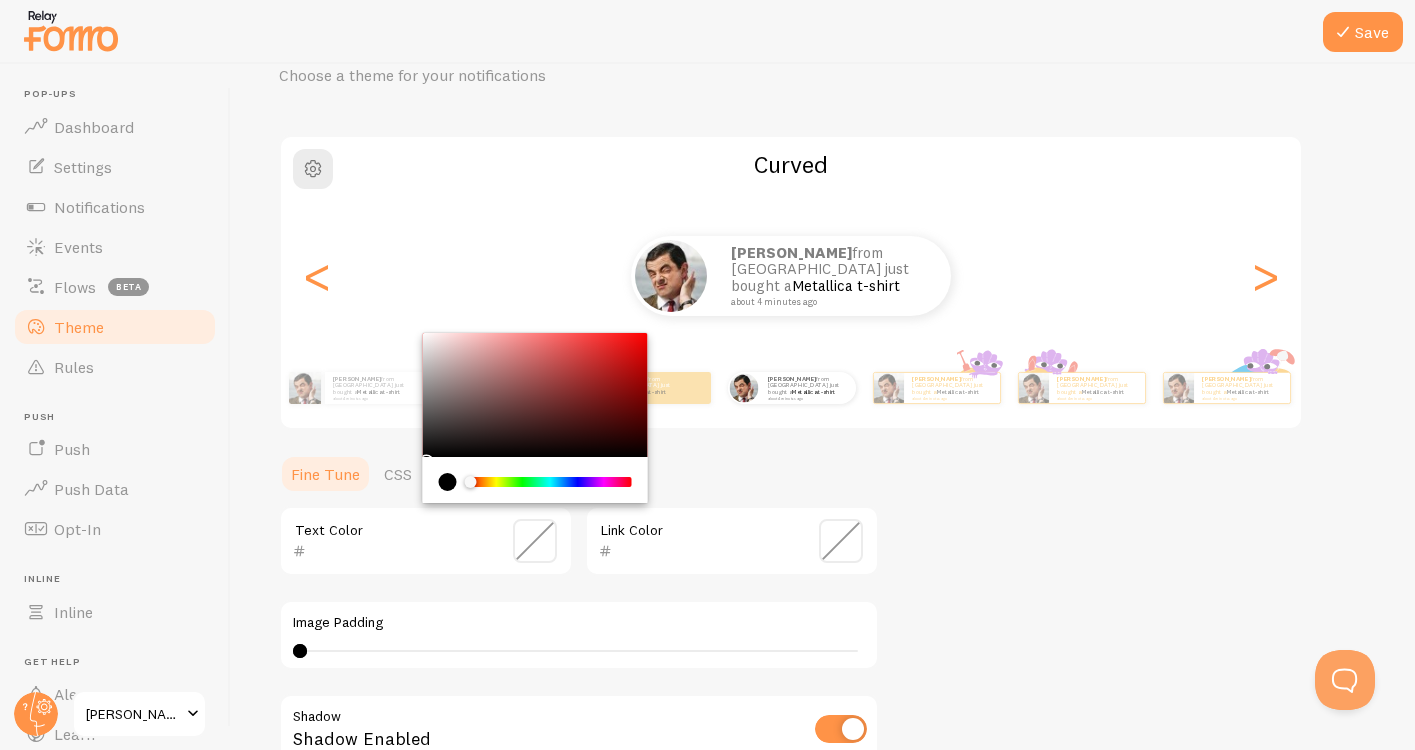 click at bounding box center (448, 482) 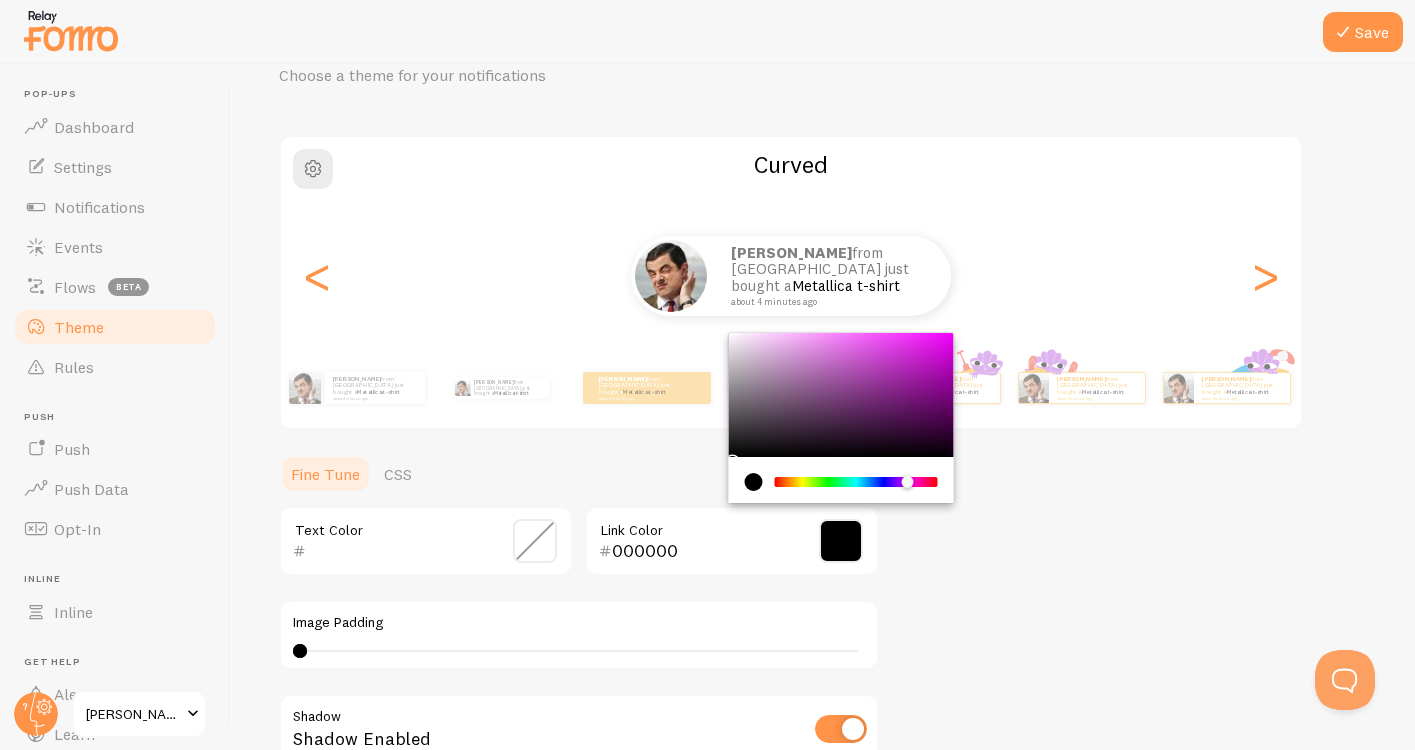 click at bounding box center [856, 482] 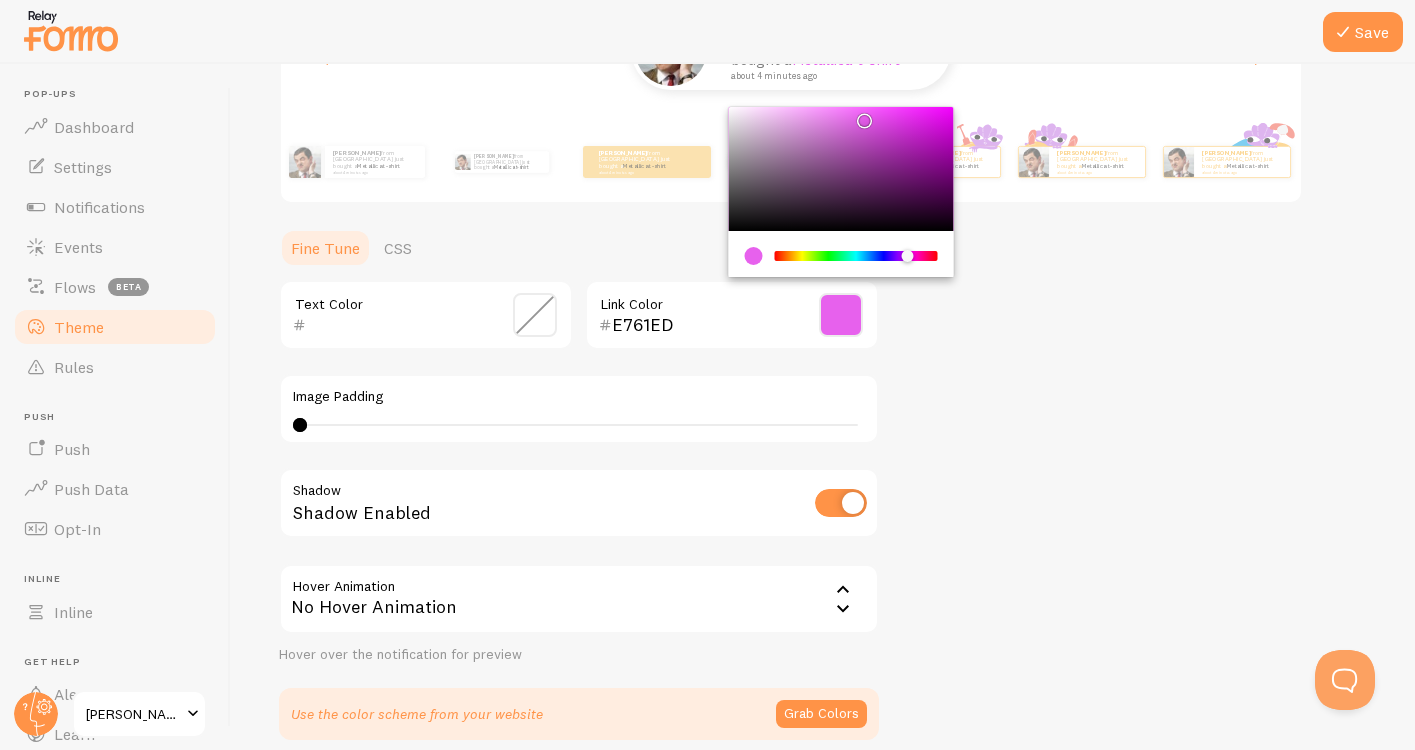 scroll, scrollTop: 407, scrollLeft: 0, axis: vertical 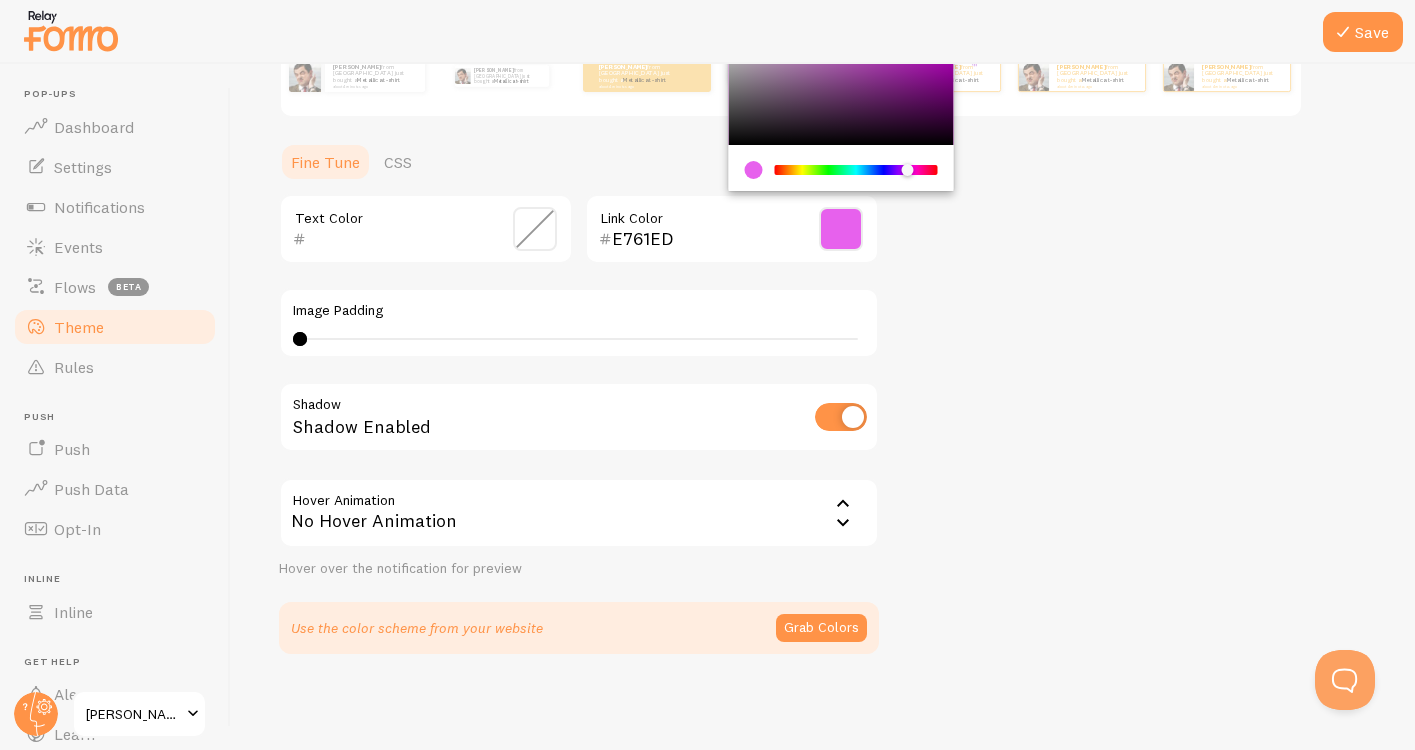 click on "Theme
Choose a theme for your notifications
Curved
Jaclyn  from United States just bought a  Metallica t-shirt   about 4 minutes ago Jaclyn  from United States just bought a  Metallica t-shirt   about 4 minutes ago Jaclyn  from United States just bought a  Metallica t-shirt   about 4 minutes ago Jaclyn  from United States just bought a  Metallica t-shirt   about 4 minutes ago Jaclyn  from United States just bought a  Metallica t-shirt   about 4 minutes ago Jaclyn  from United States just bought a  Metallica t-shirt   about 4 minutes ago Jaclyn  from United States just bought a  Metallica t-shirt   about 4 minutes ago Jaclyn  from United States just bought a  Metallica t-shirt   about 4 minutes ago Jaclyn  from United States just bought a  Metallica t-shirt   about 4 minutes ago Jaclyn  from United States just bought a  Metallica t-shirt   about 4 minutes ago Jaclyn  from United States just bought a  Metallica t-shirt   about 4 minutes ago Jaclyn   Jaclyn" at bounding box center (823, 179) 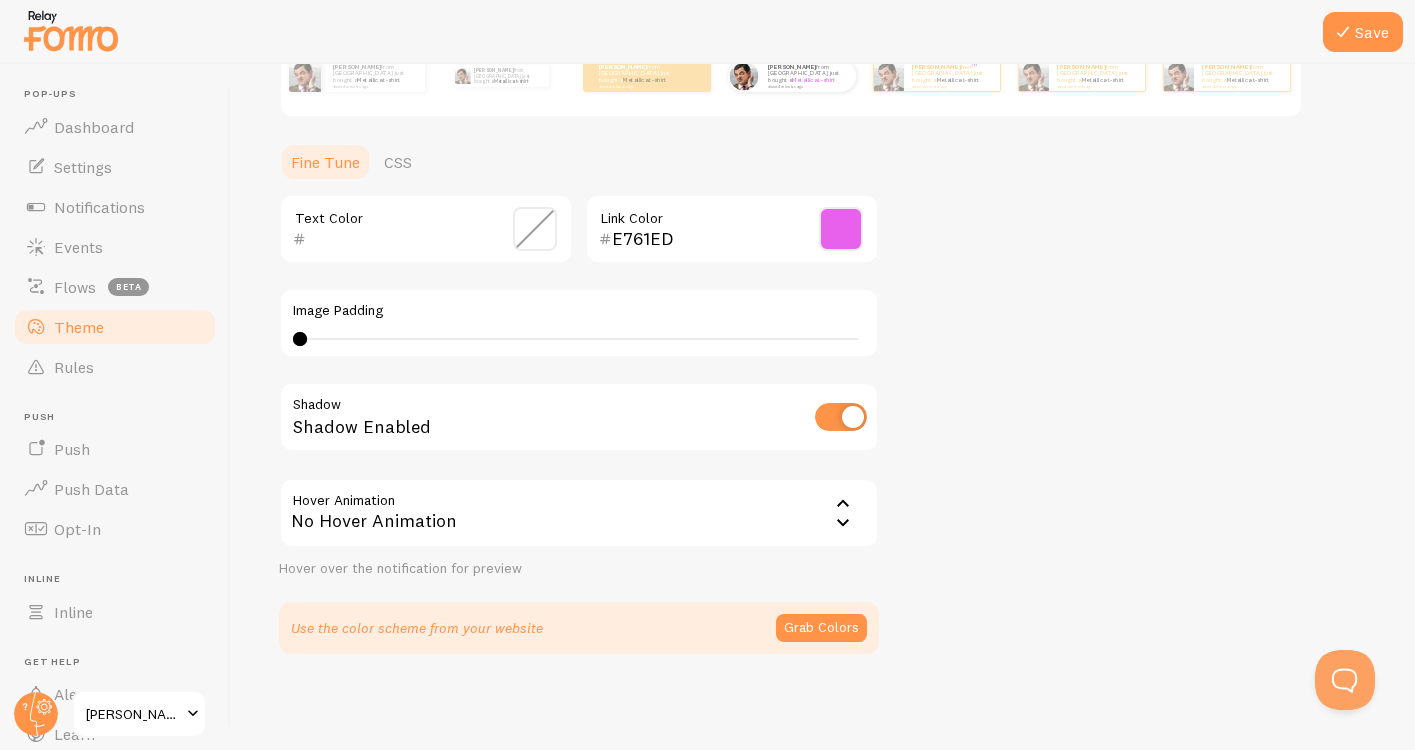scroll, scrollTop: 0, scrollLeft: 0, axis: both 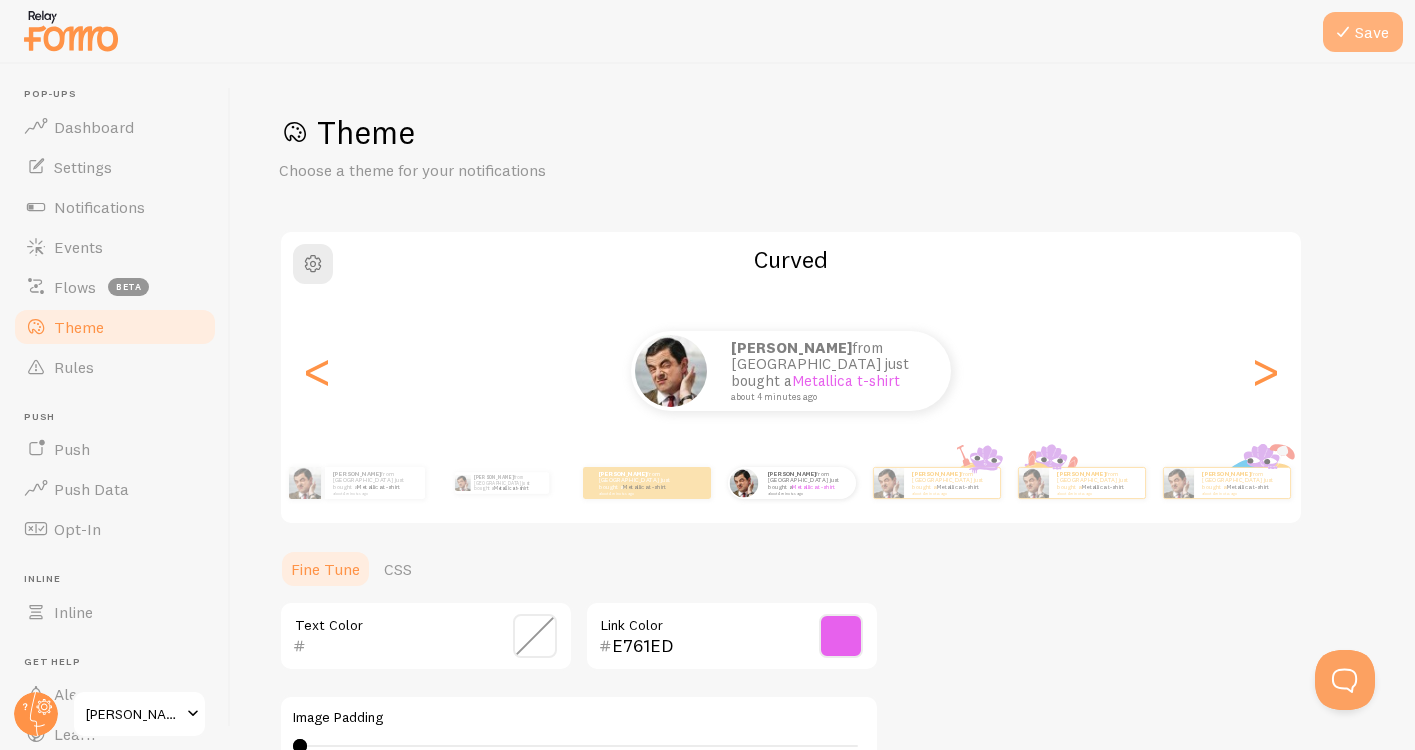 click at bounding box center (1343, 32) 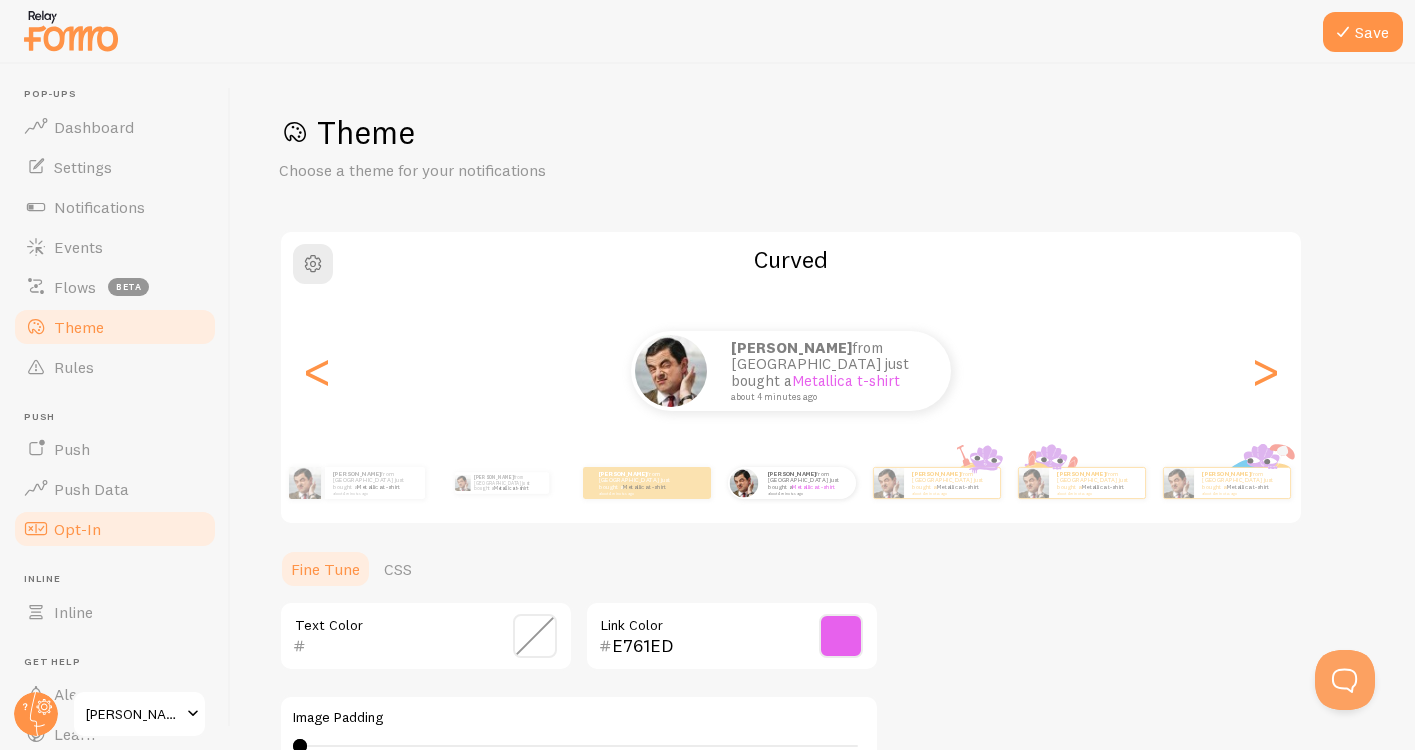 scroll, scrollTop: 116, scrollLeft: 0, axis: vertical 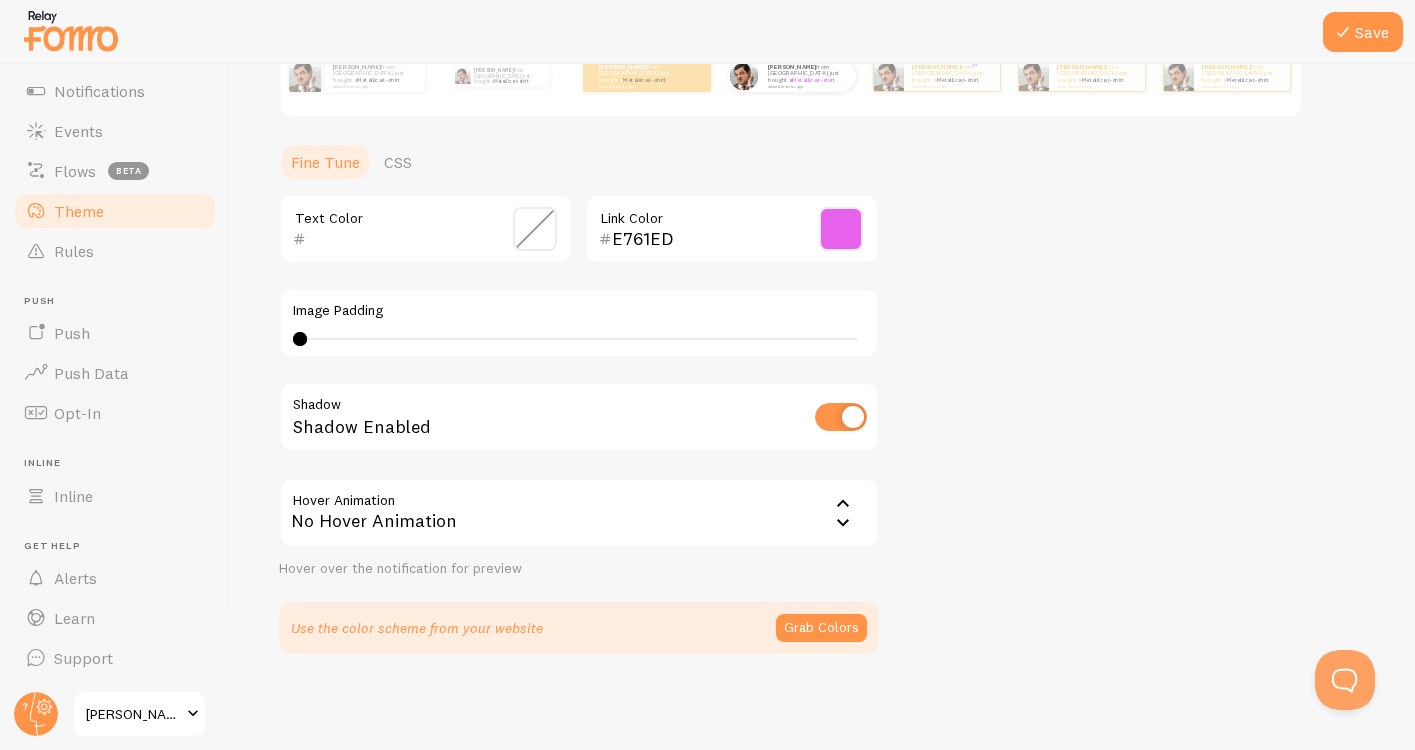 click on "[PERSON_NAME] [PERSON_NAME] Boutique" at bounding box center (133, 714) 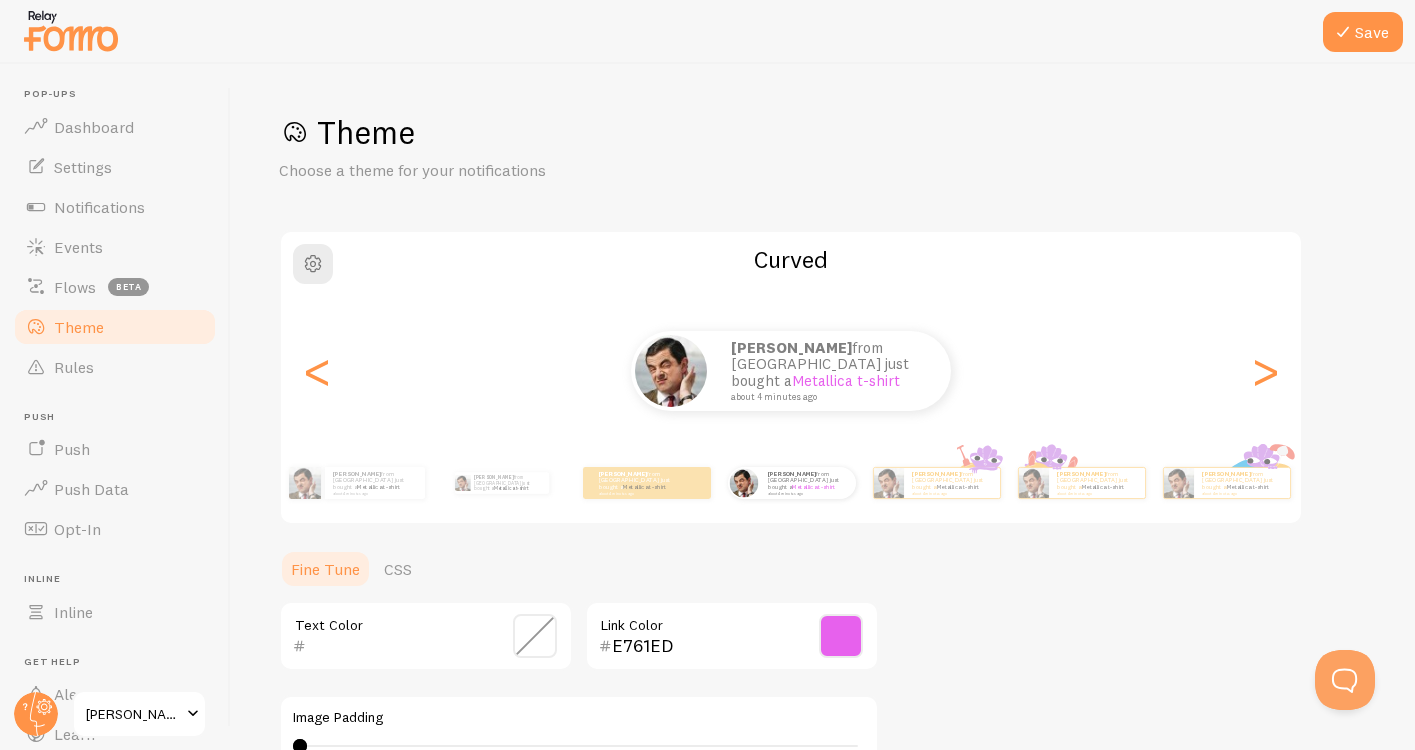 click on "Theme" at bounding box center (115, 327) 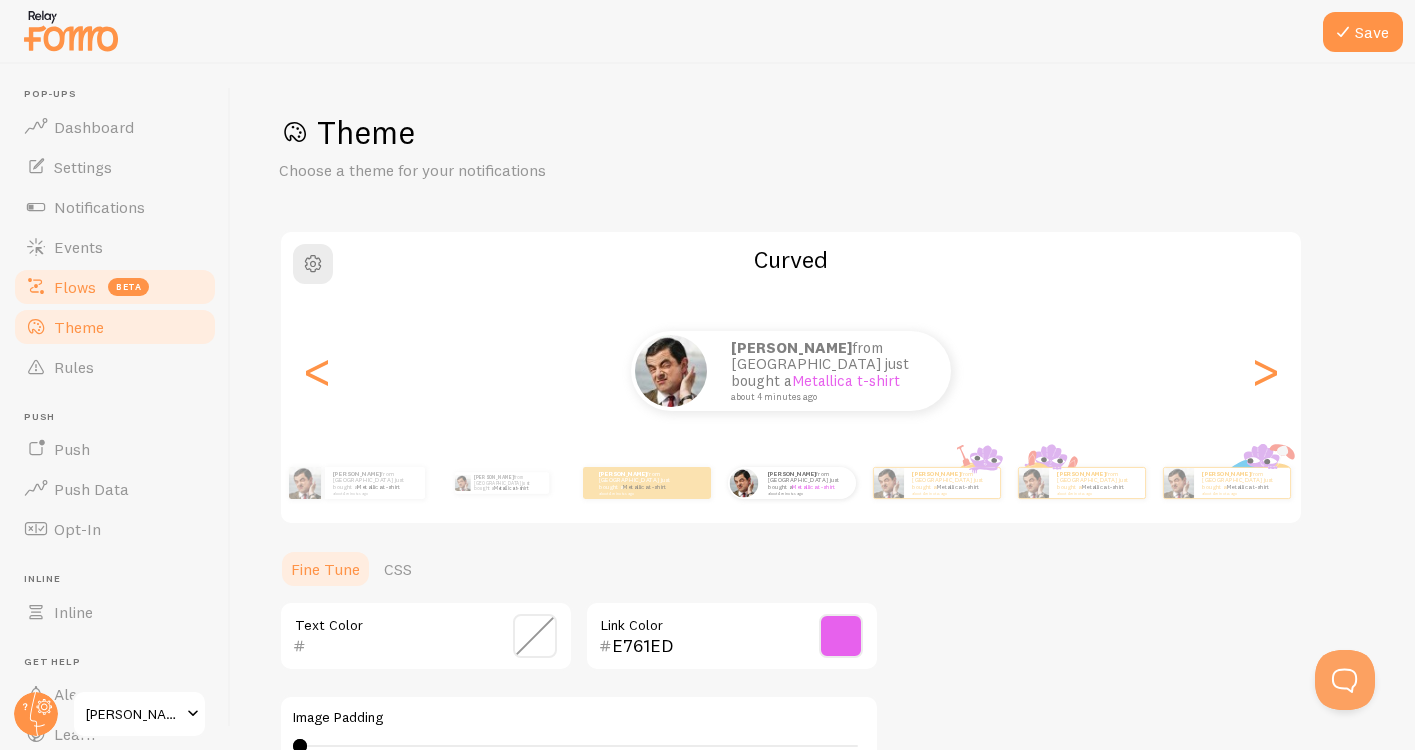 click on "Flows
beta" at bounding box center (115, 287) 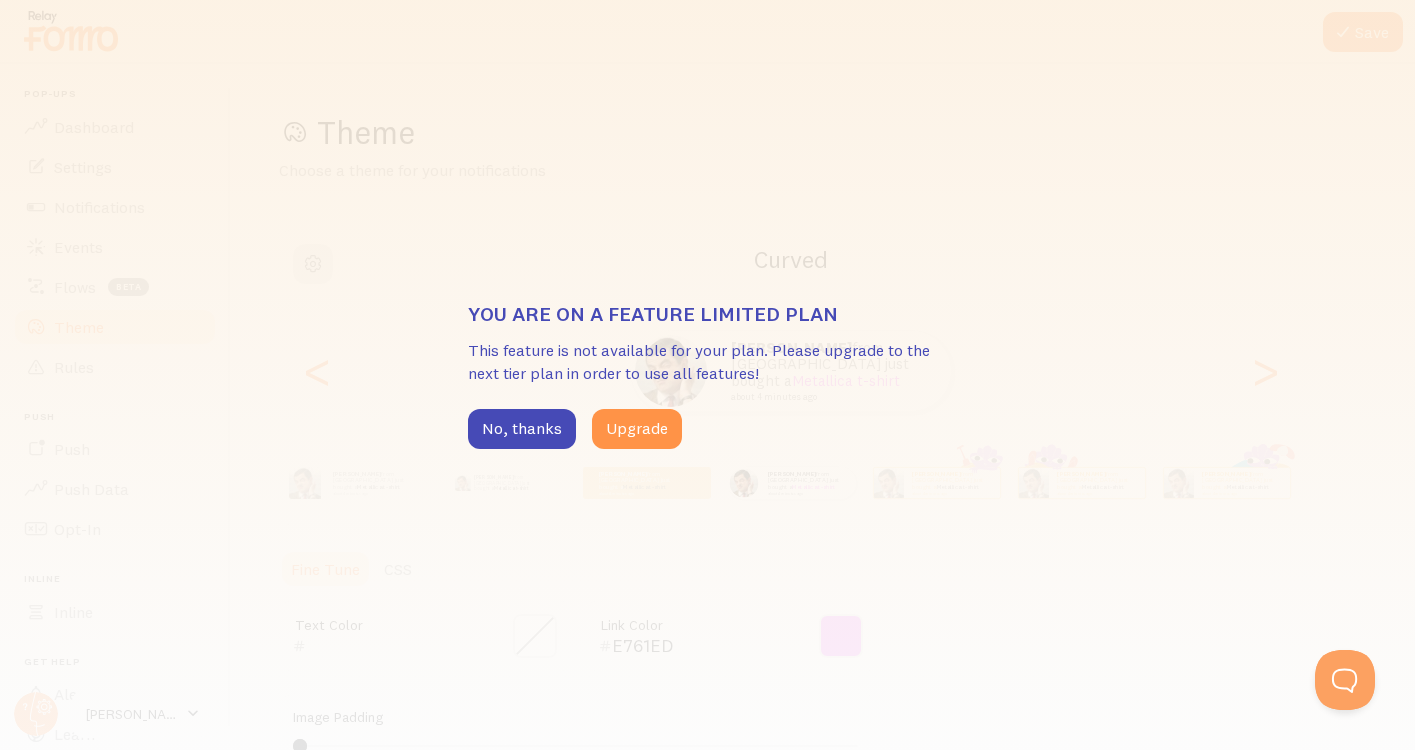 click on "You are on a feature limited plan   This feature is not available for your plan. Please upgrade to the next tier plan in order to use all features!   No, thanks
Upgrade" at bounding box center (707, 375) 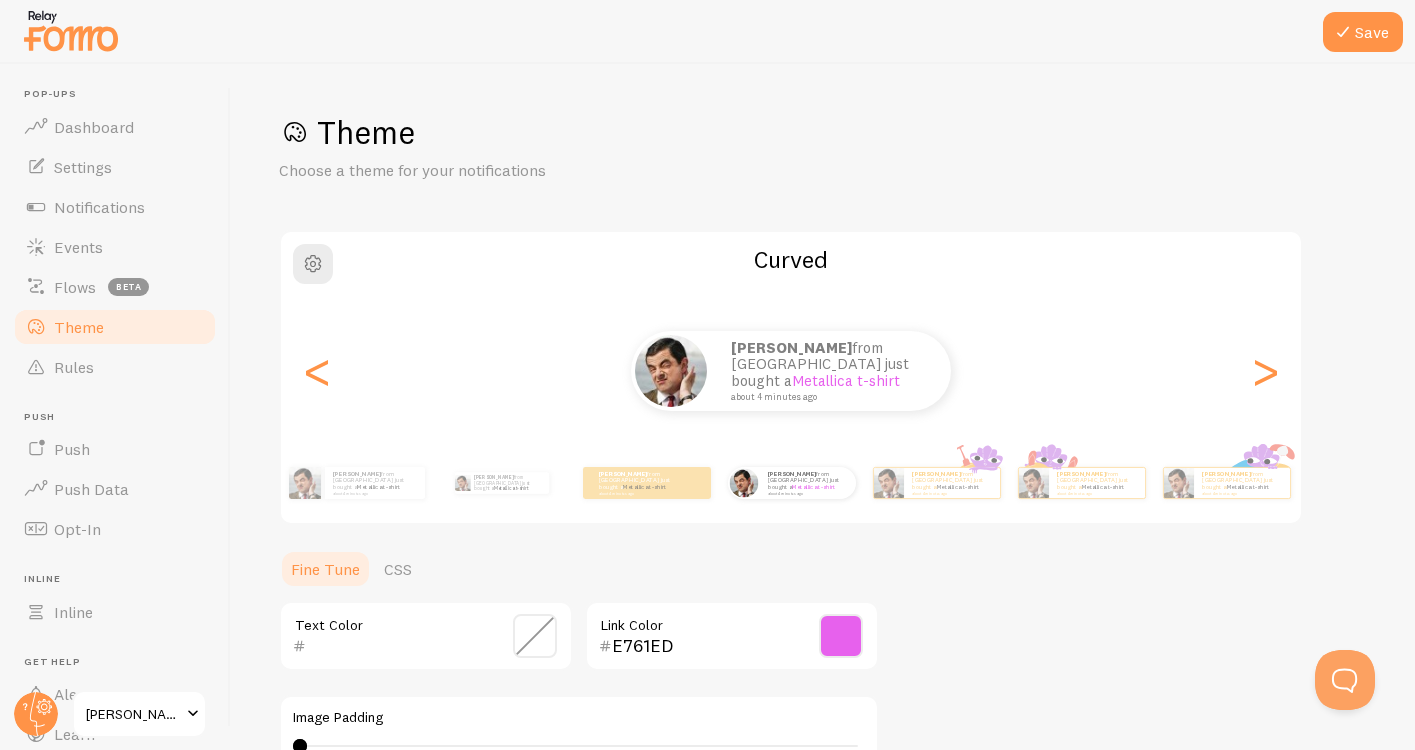 click on "Theme" at bounding box center [79, 327] 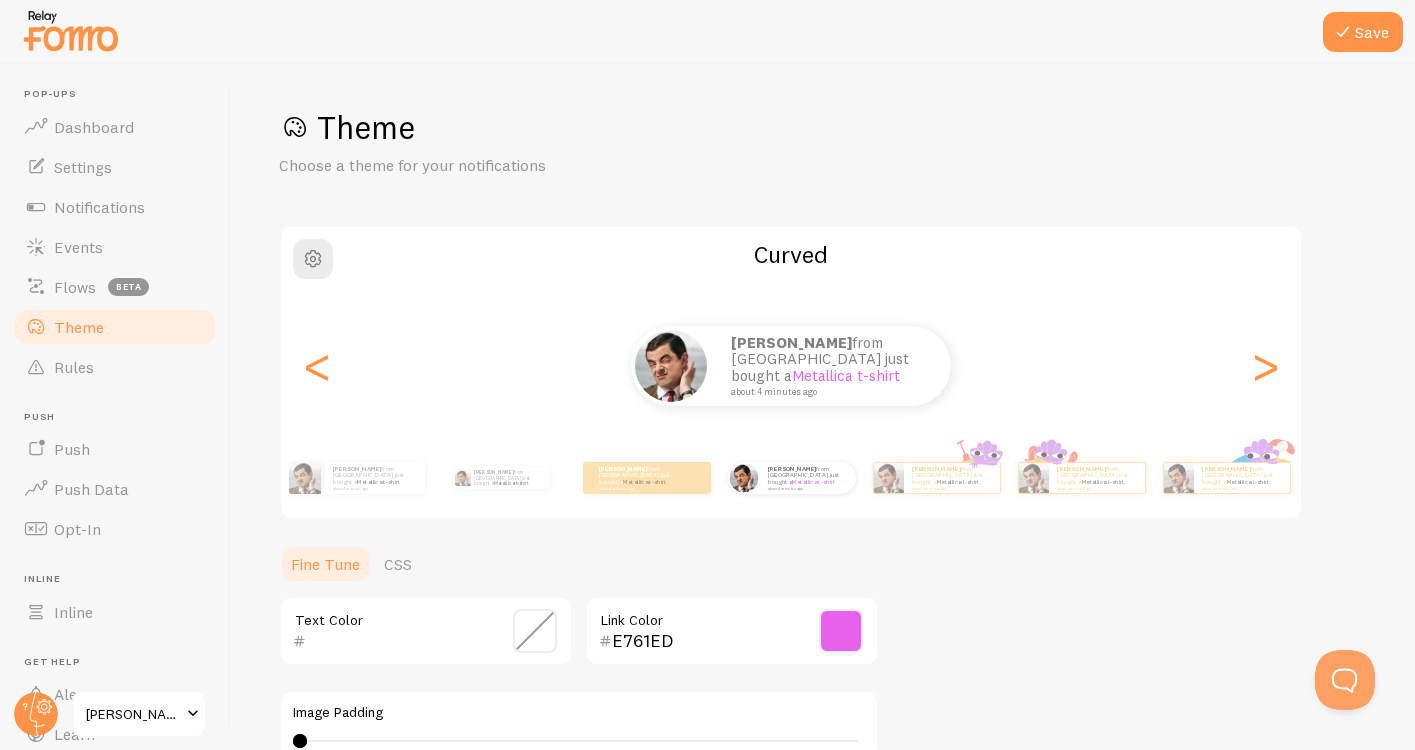 scroll, scrollTop: 0, scrollLeft: 0, axis: both 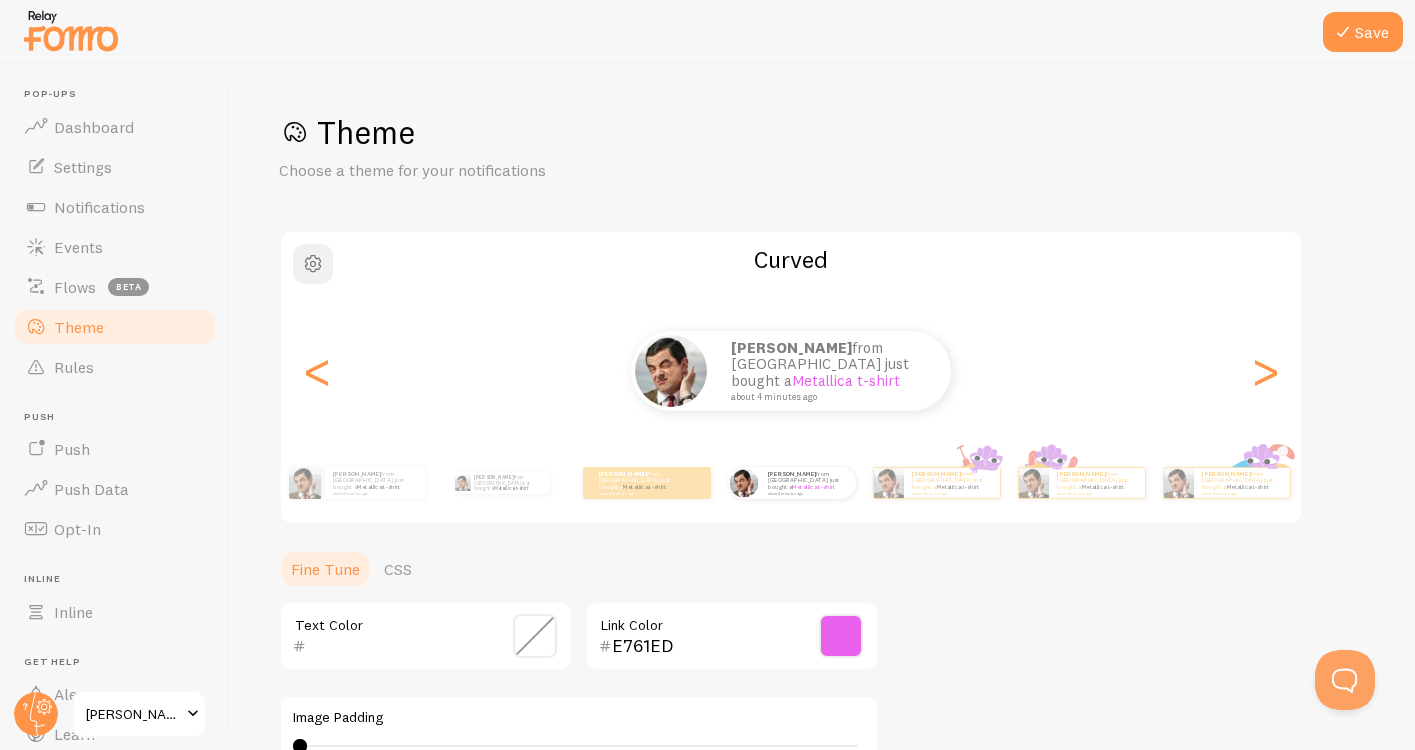 click at bounding box center [313, 264] 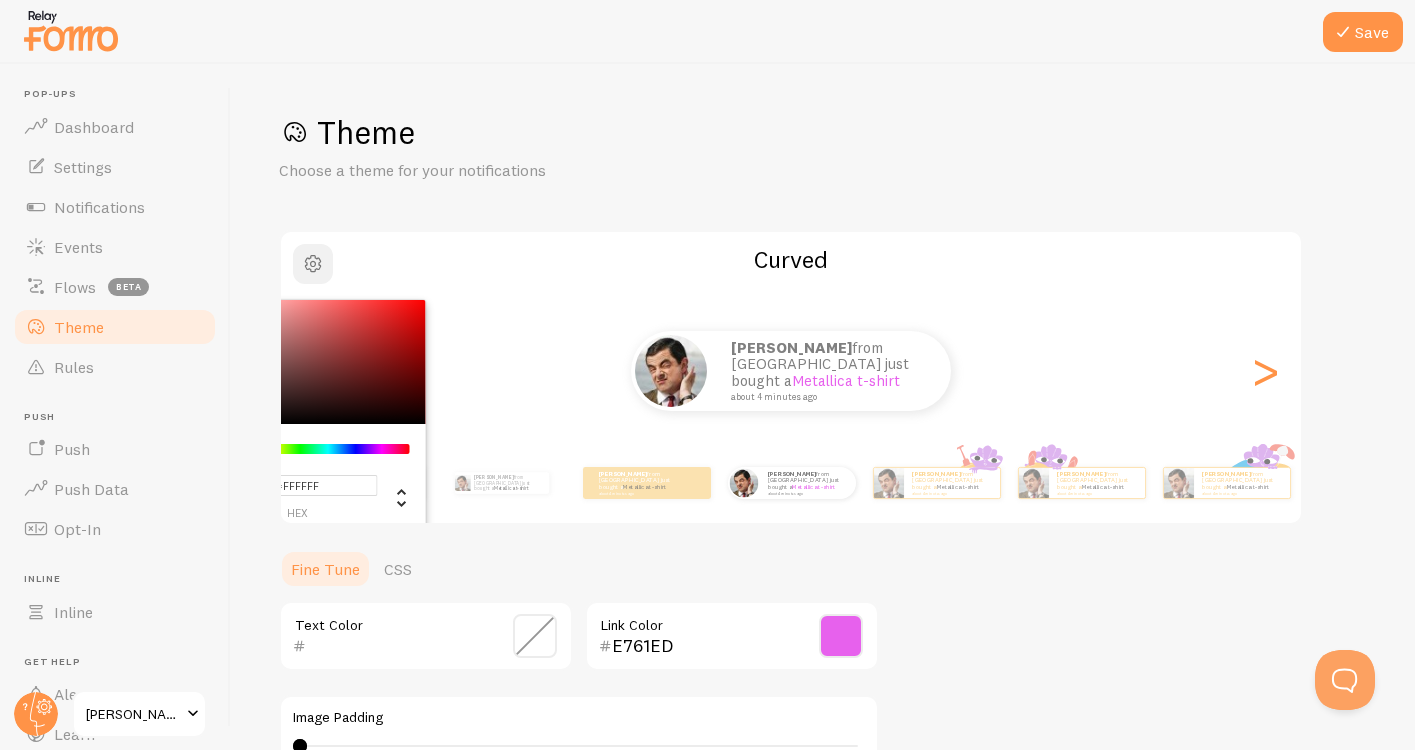 click at bounding box center (313, 264) 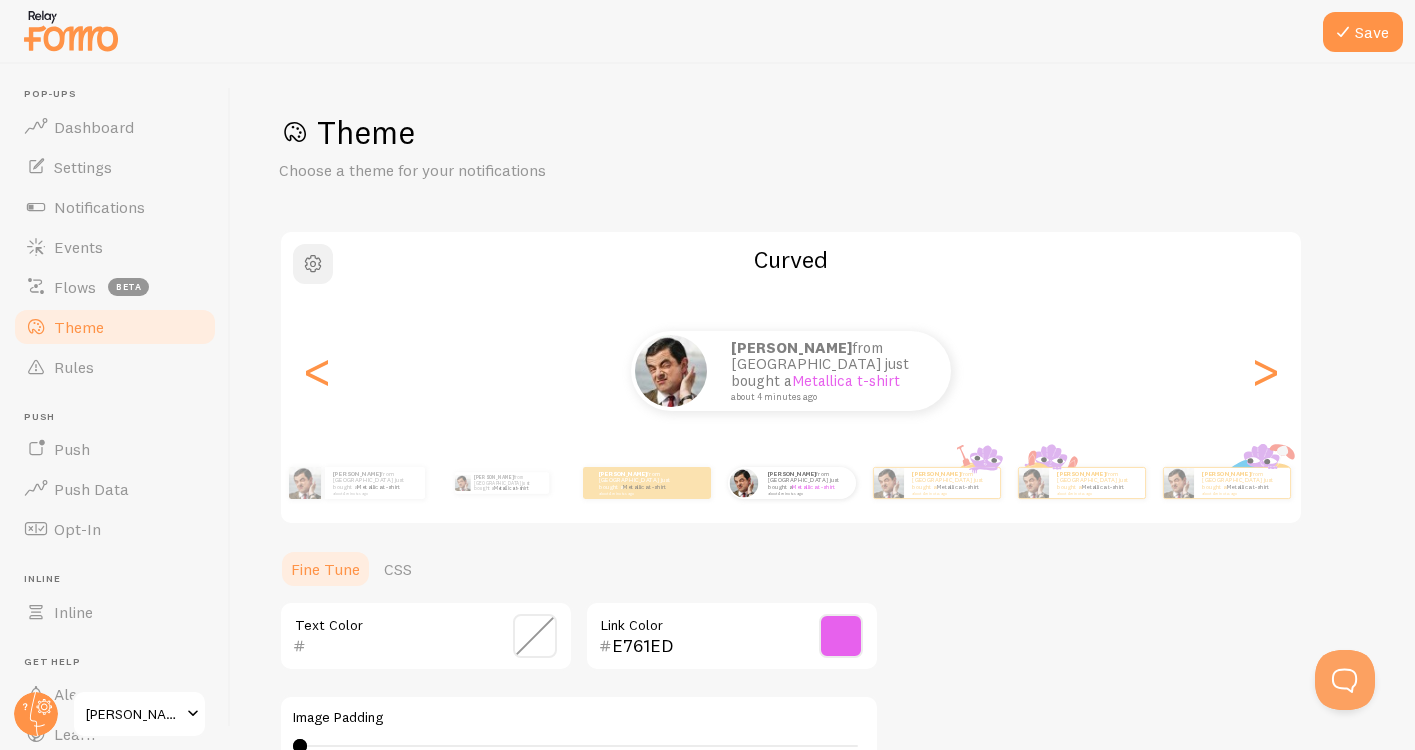 click at bounding box center (313, 264) 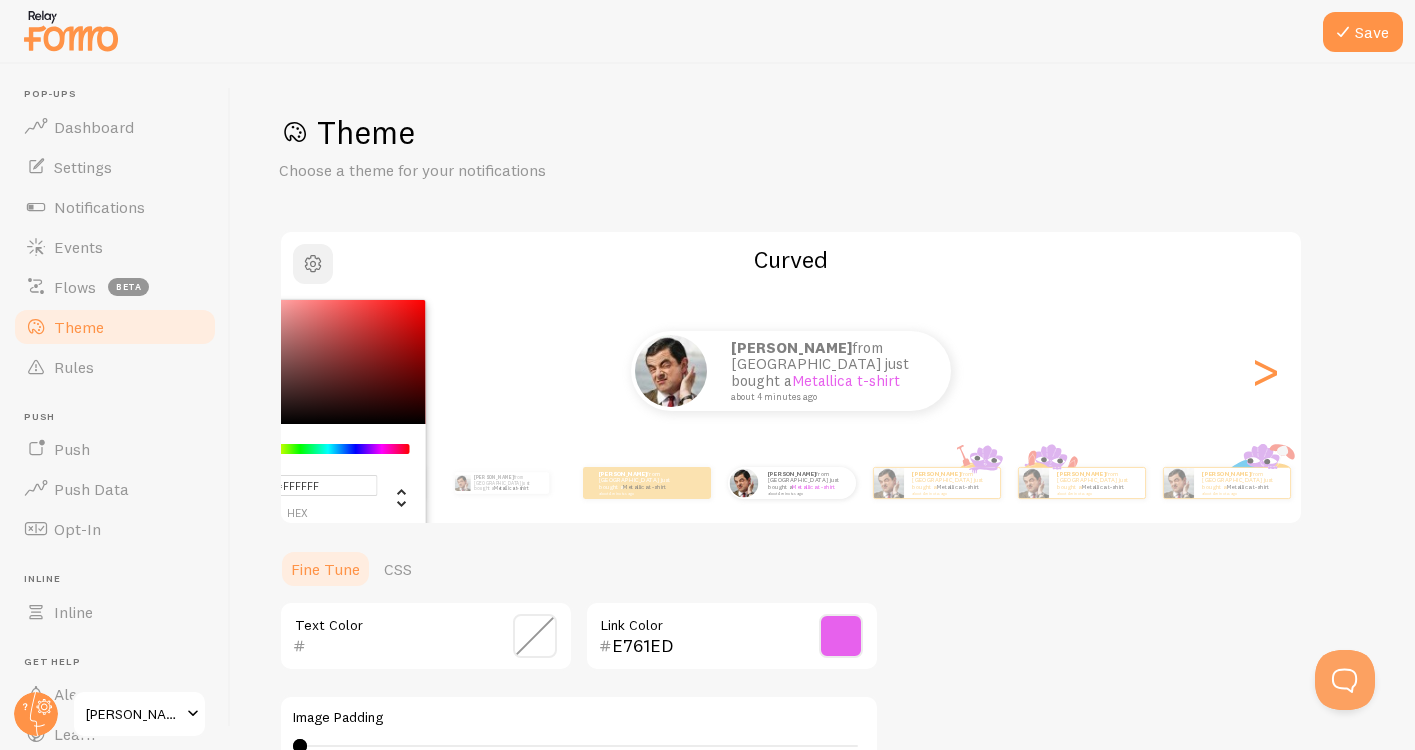 click at bounding box center [313, 264] 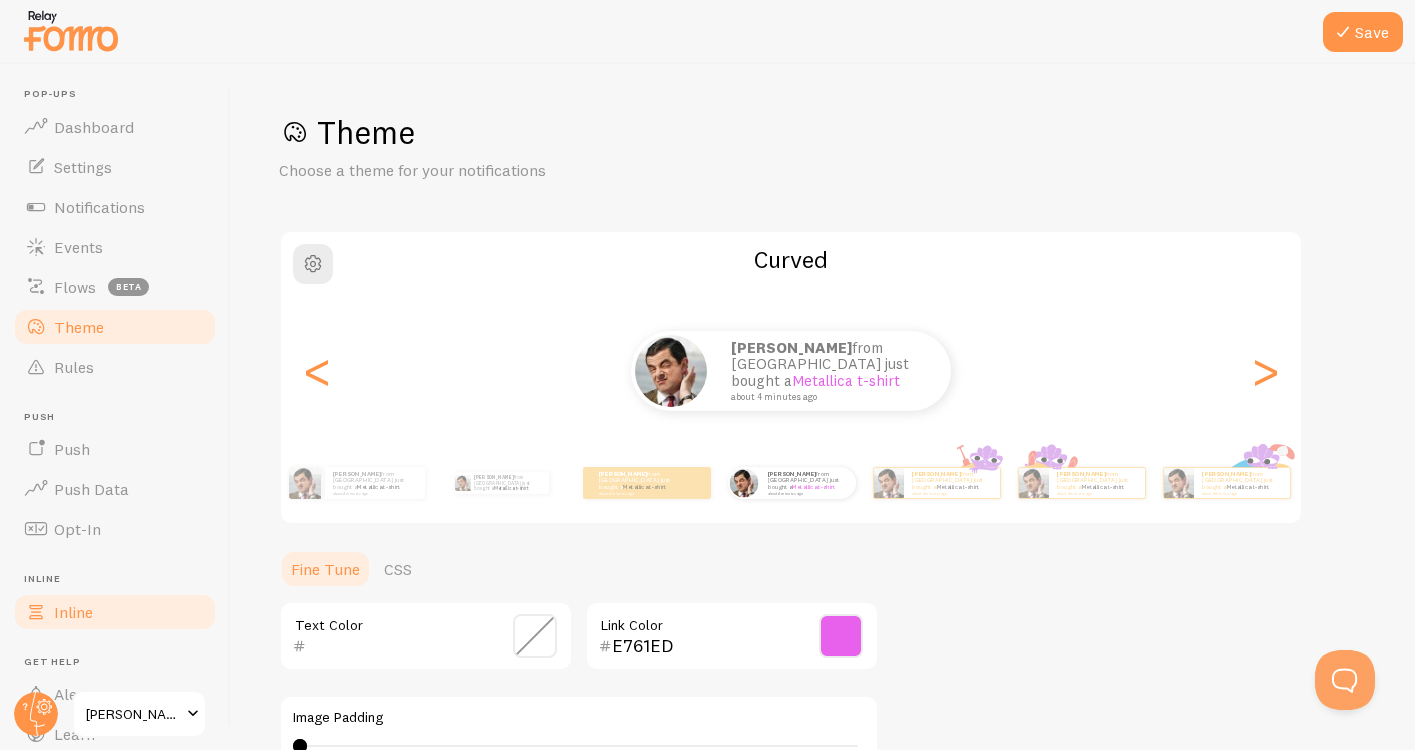 click on "Inline" at bounding box center [73, 612] 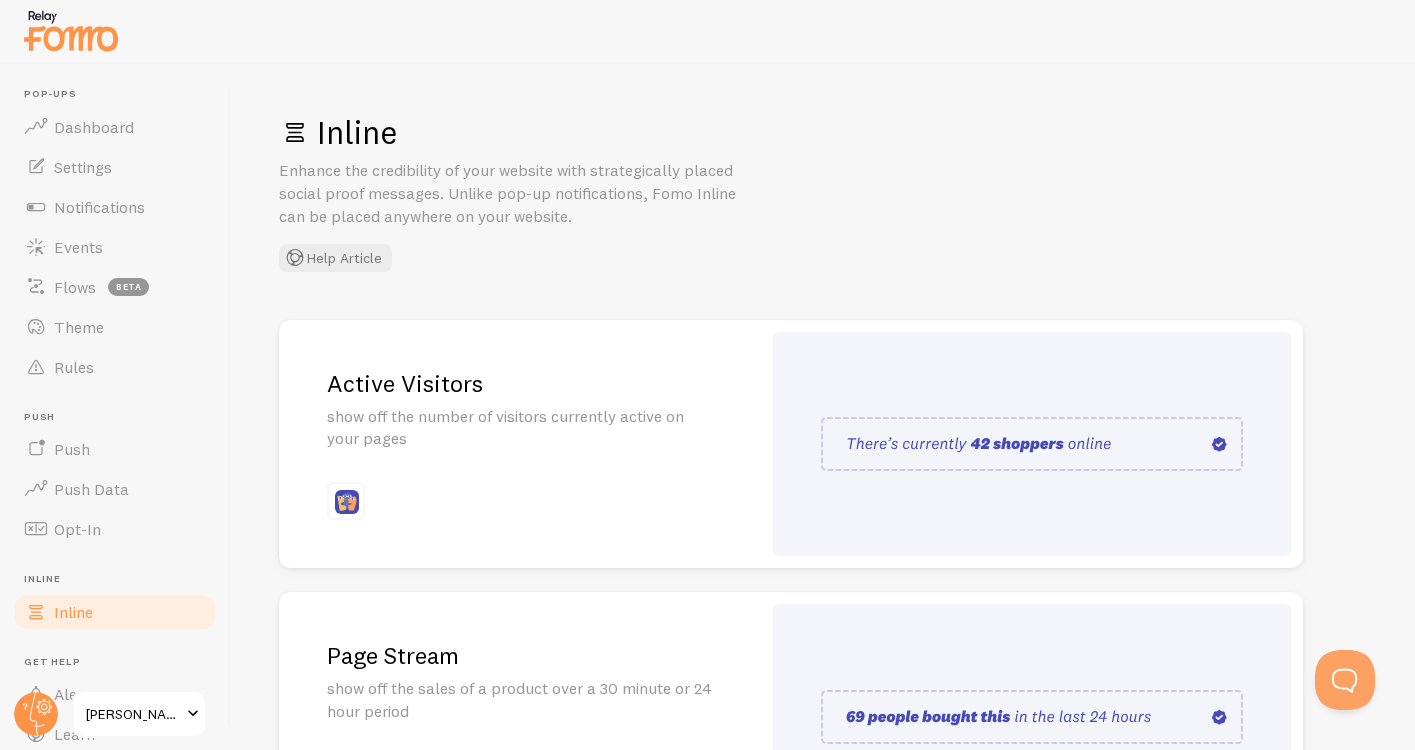 click on "Active Visitors   show off the number of visitors currently active on your pages" at bounding box center (520, 444) 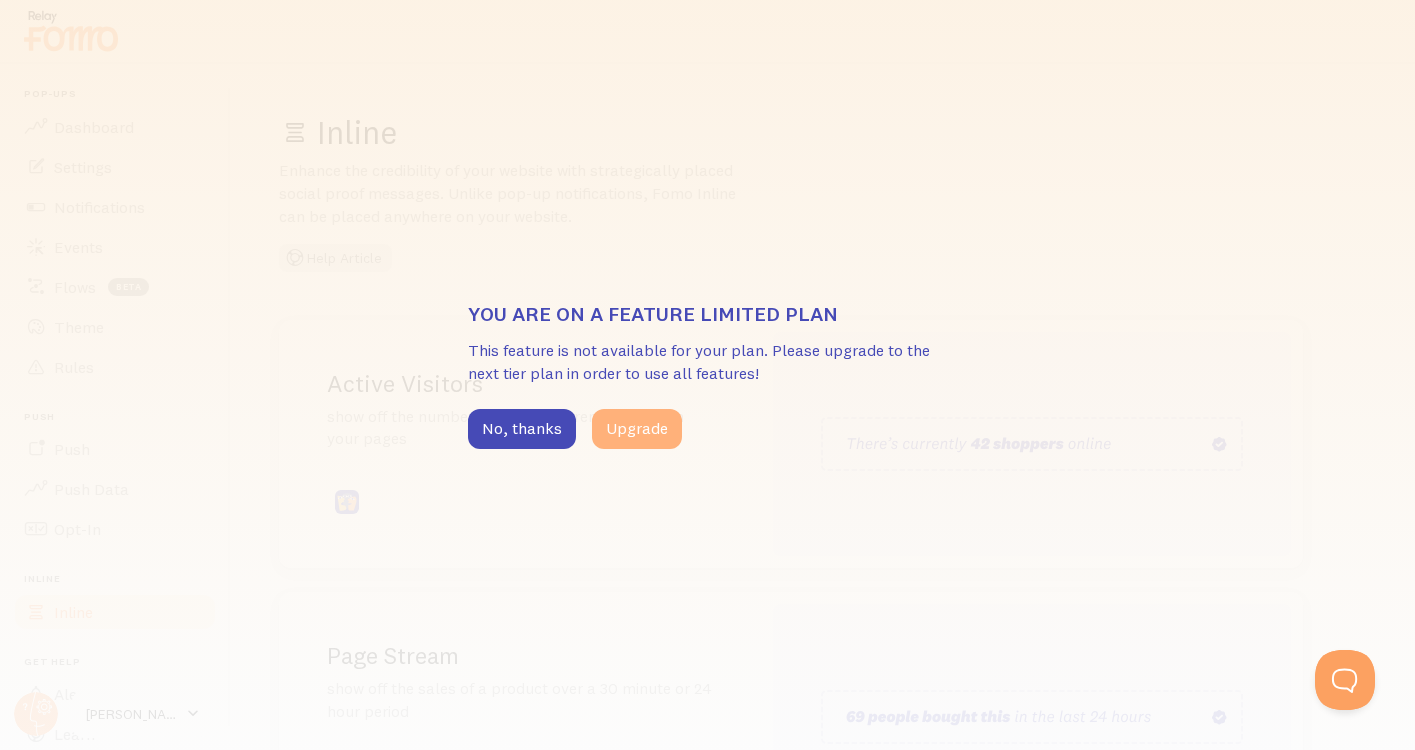 click on "Upgrade" at bounding box center [637, 429] 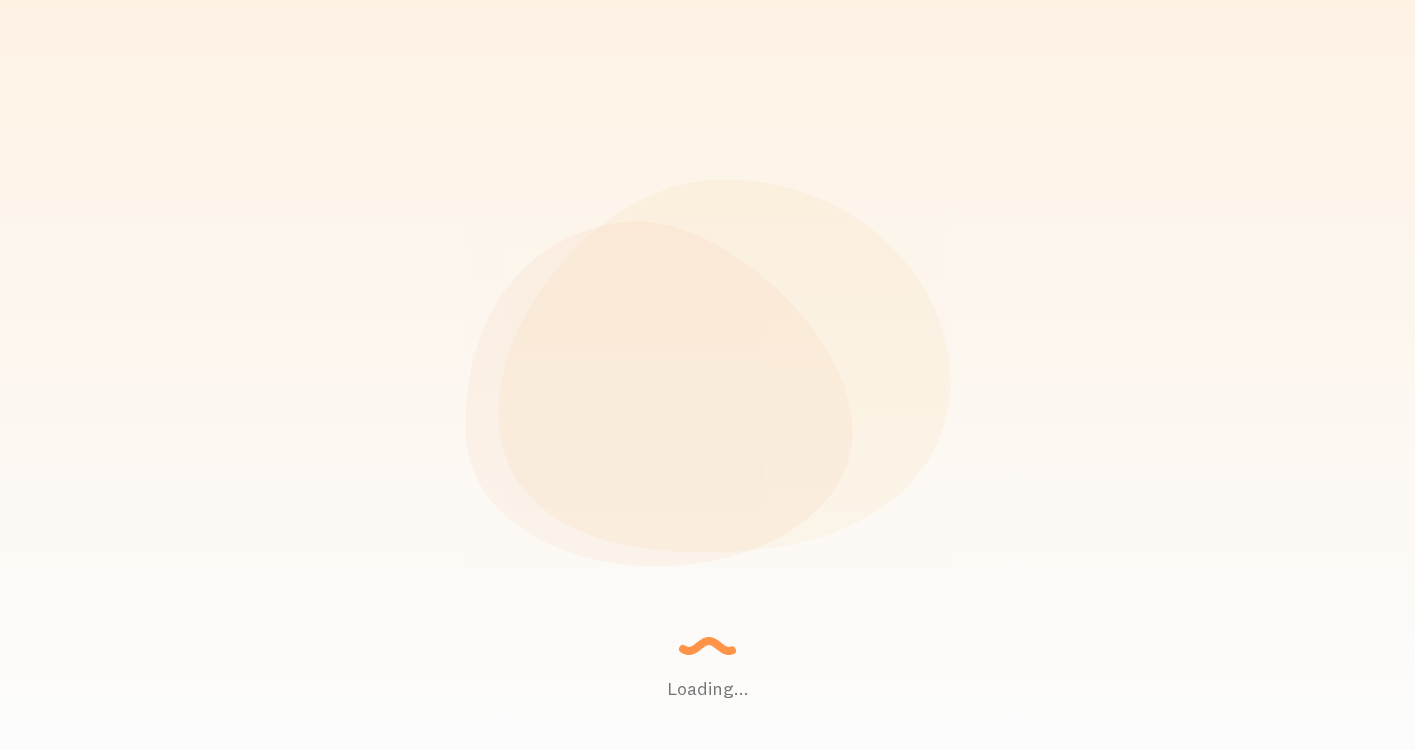 scroll, scrollTop: 0, scrollLeft: 0, axis: both 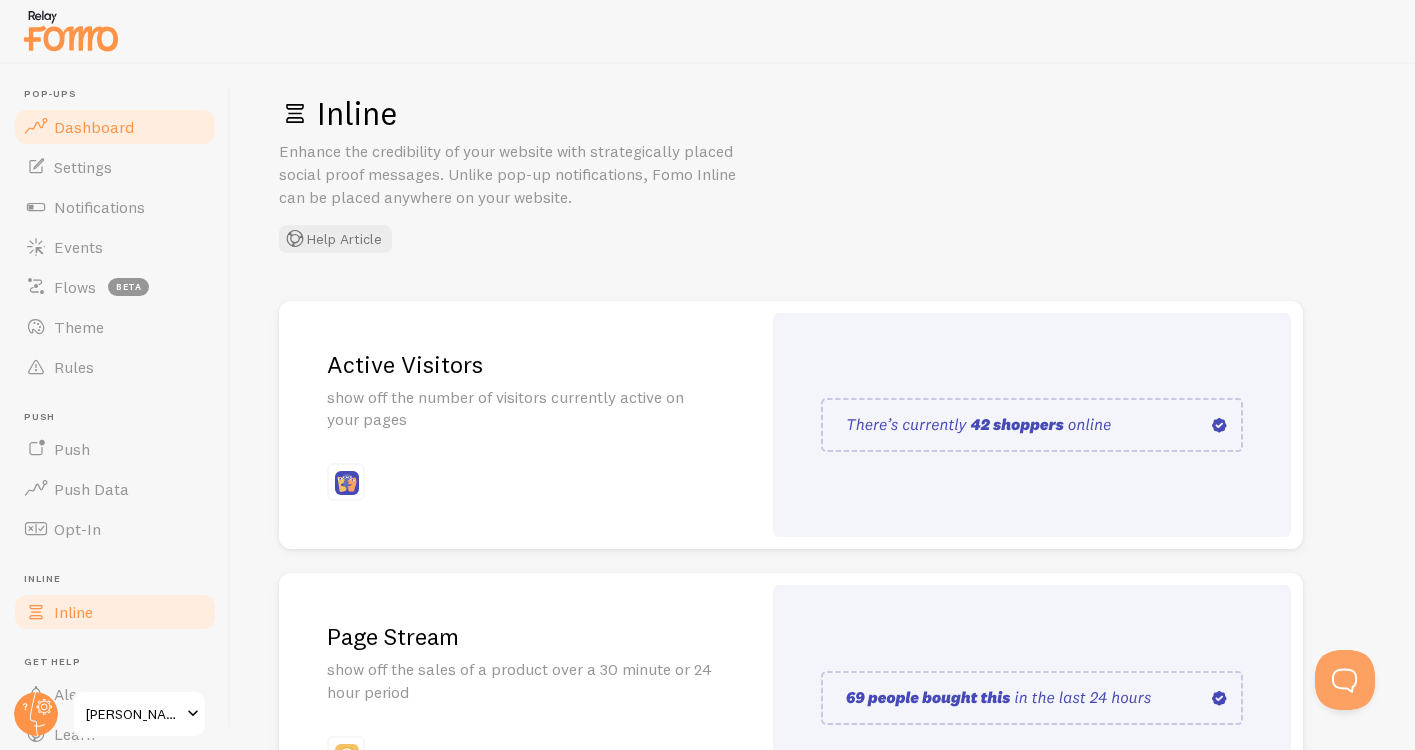 click on "Dashboard" at bounding box center (94, 127) 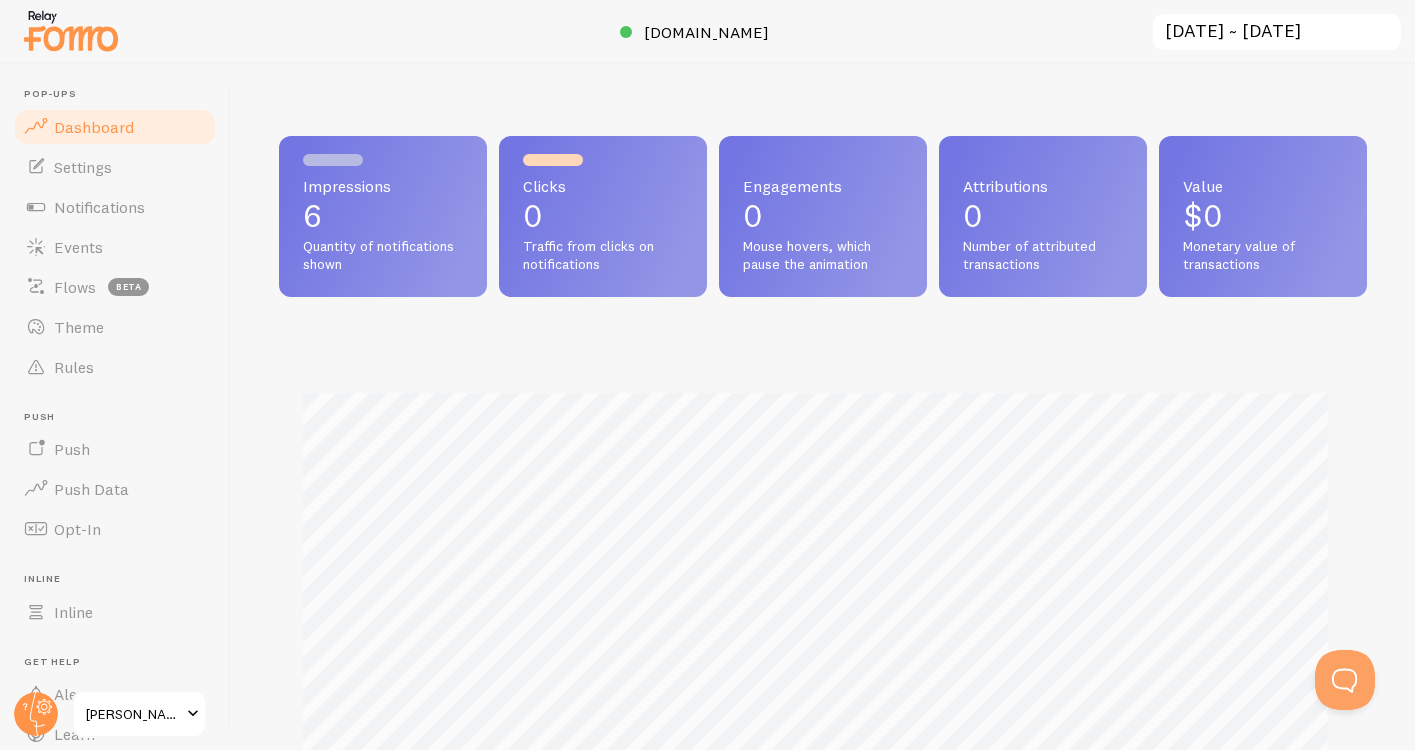 scroll, scrollTop: 999474, scrollLeft: 998927, axis: both 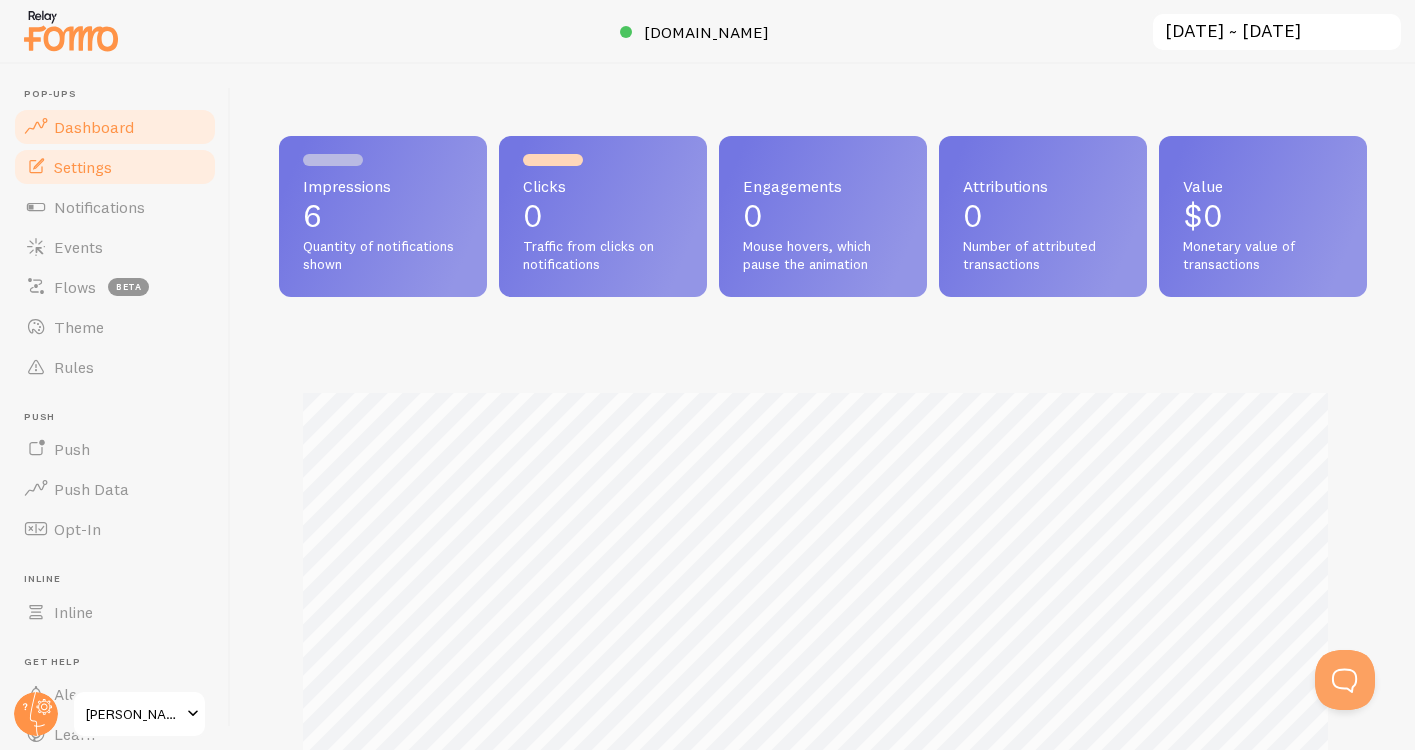 click on "Settings" at bounding box center (115, 167) 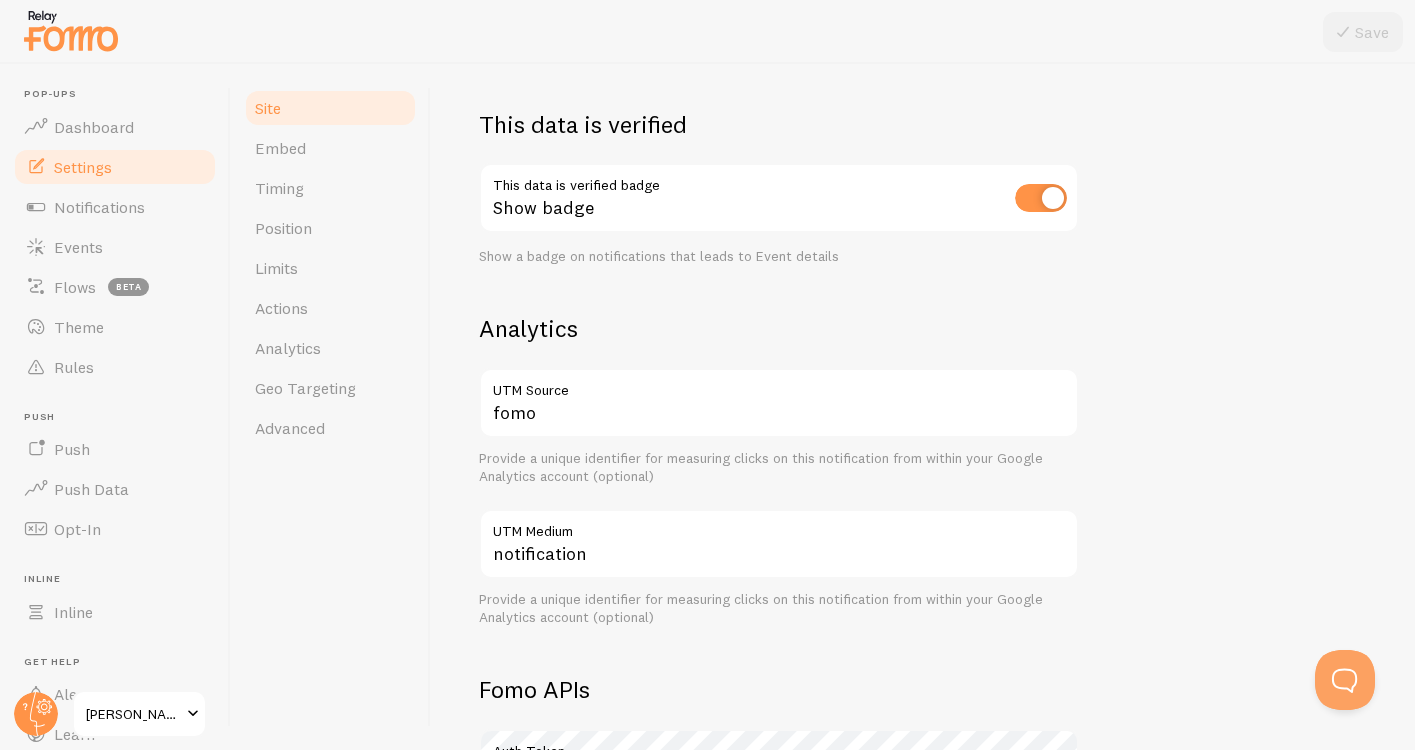 scroll, scrollTop: 843, scrollLeft: 0, axis: vertical 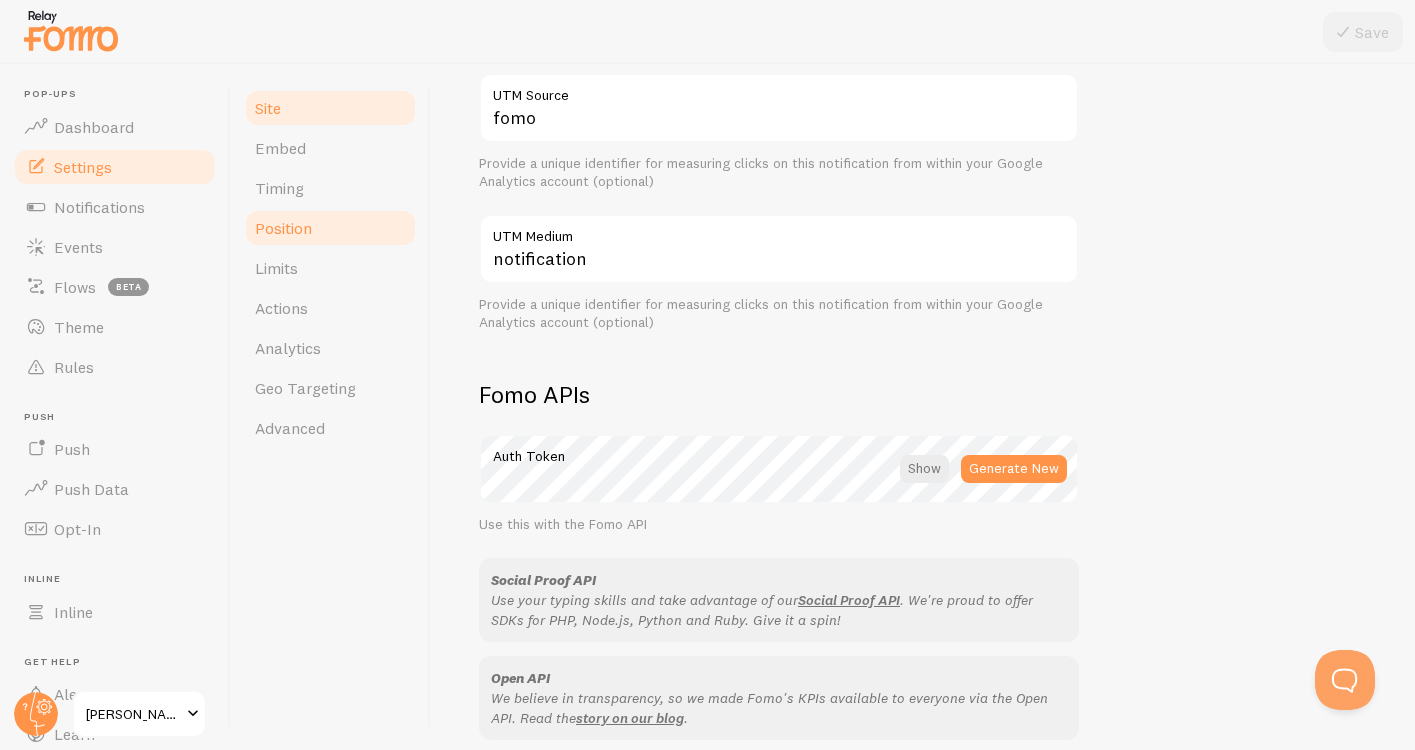 click on "Position" at bounding box center [283, 228] 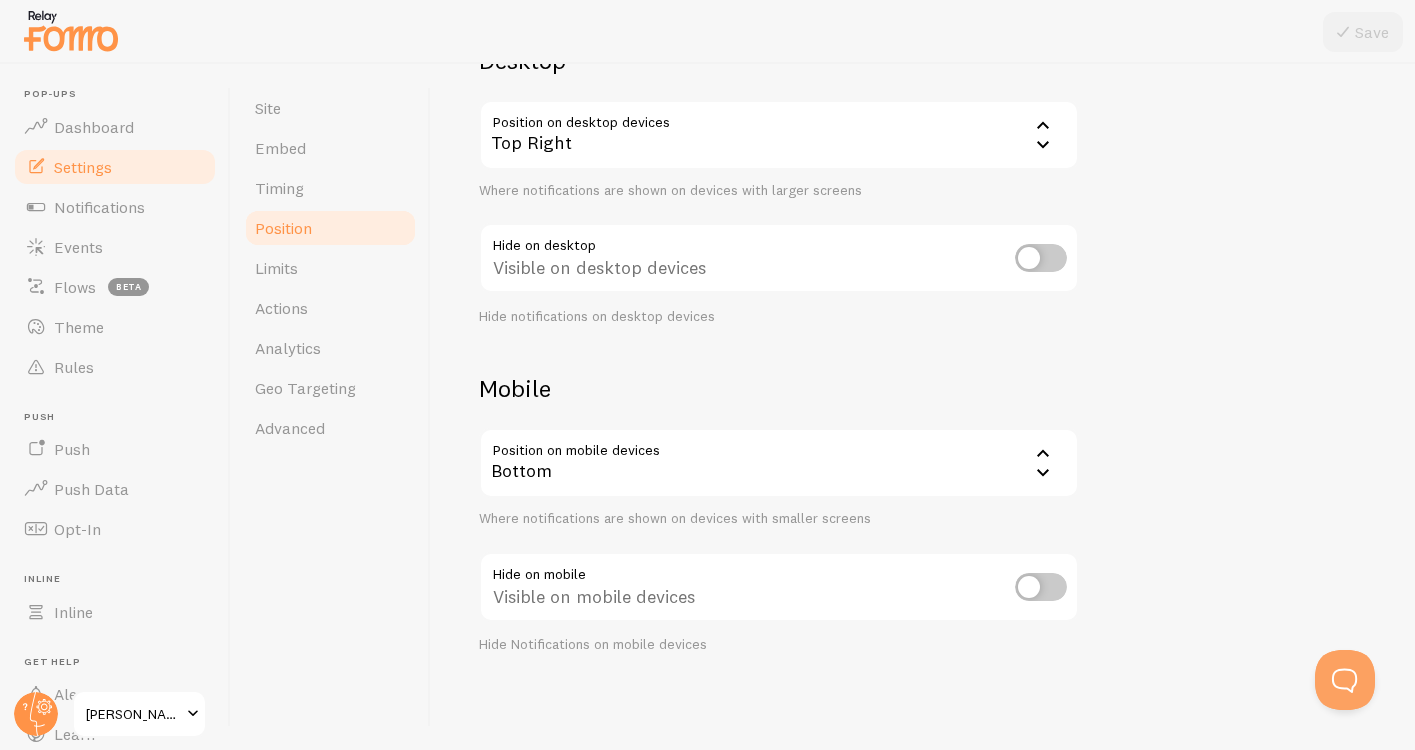 scroll, scrollTop: 0, scrollLeft: 0, axis: both 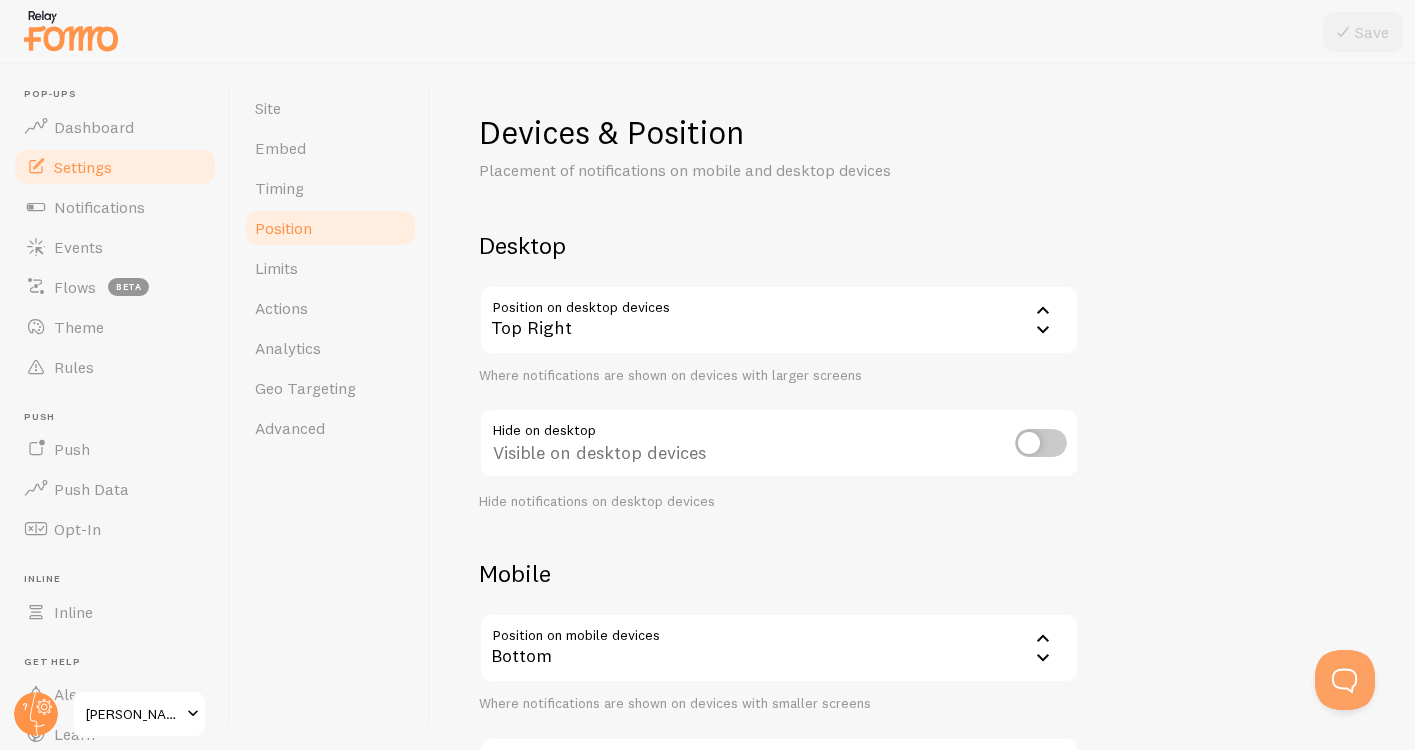 click 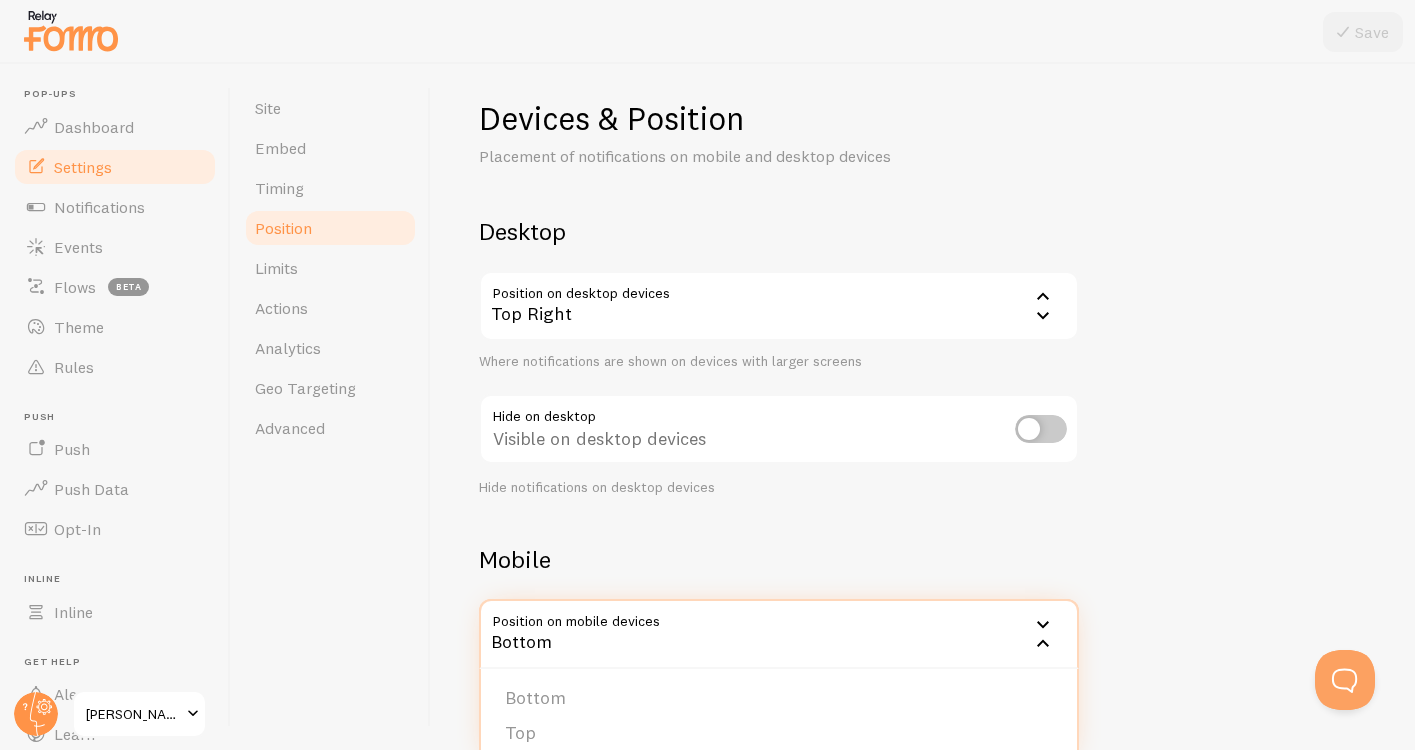 scroll, scrollTop: 97, scrollLeft: 0, axis: vertical 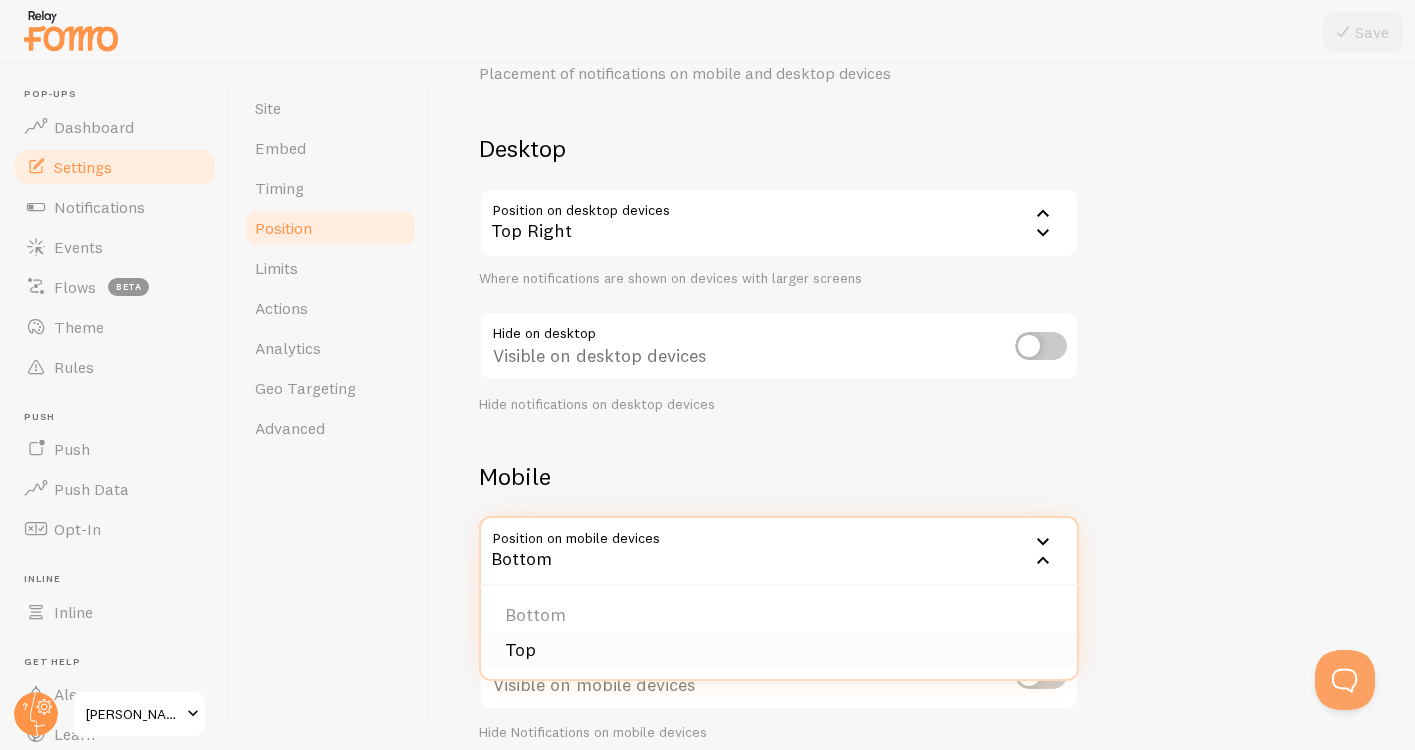 click on "Top" at bounding box center (779, 650) 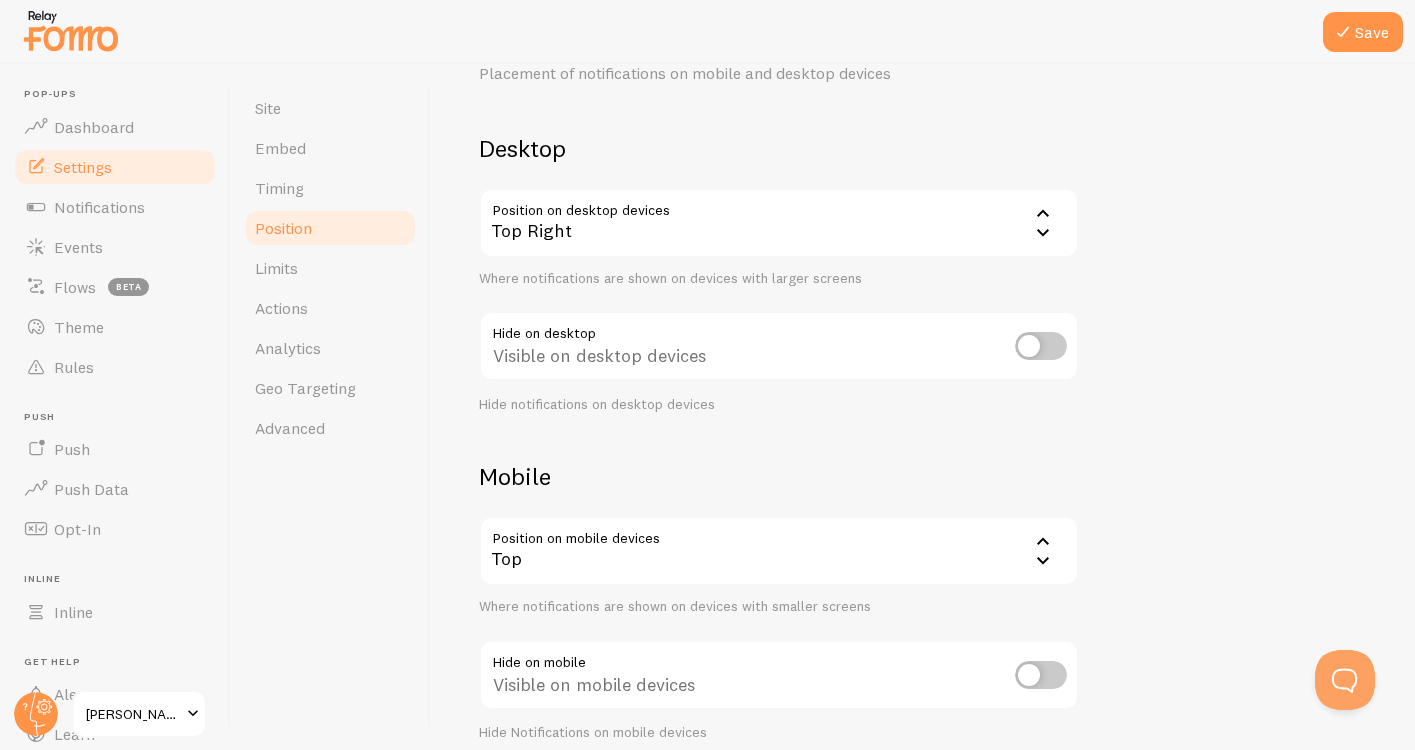 click 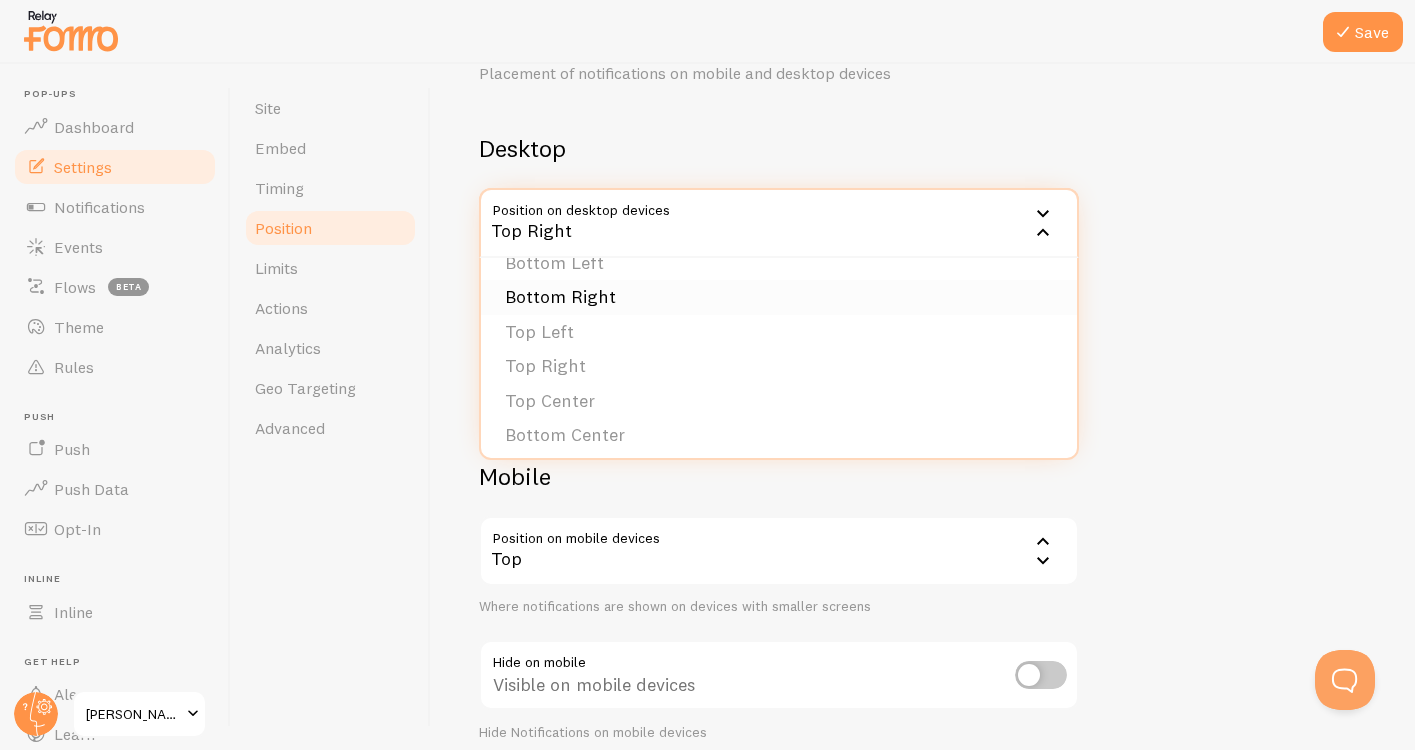 scroll, scrollTop: 0, scrollLeft: 0, axis: both 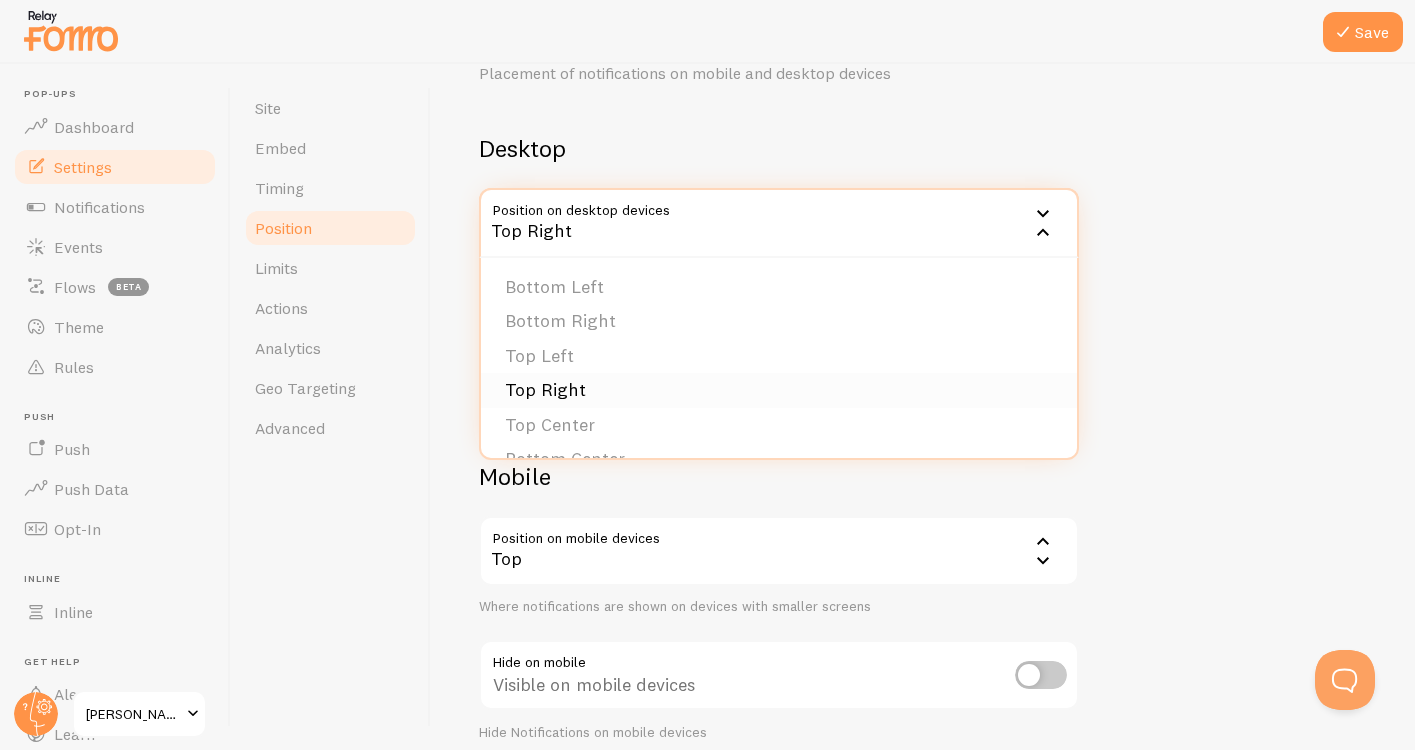 click on "Top Right" at bounding box center [779, 390] 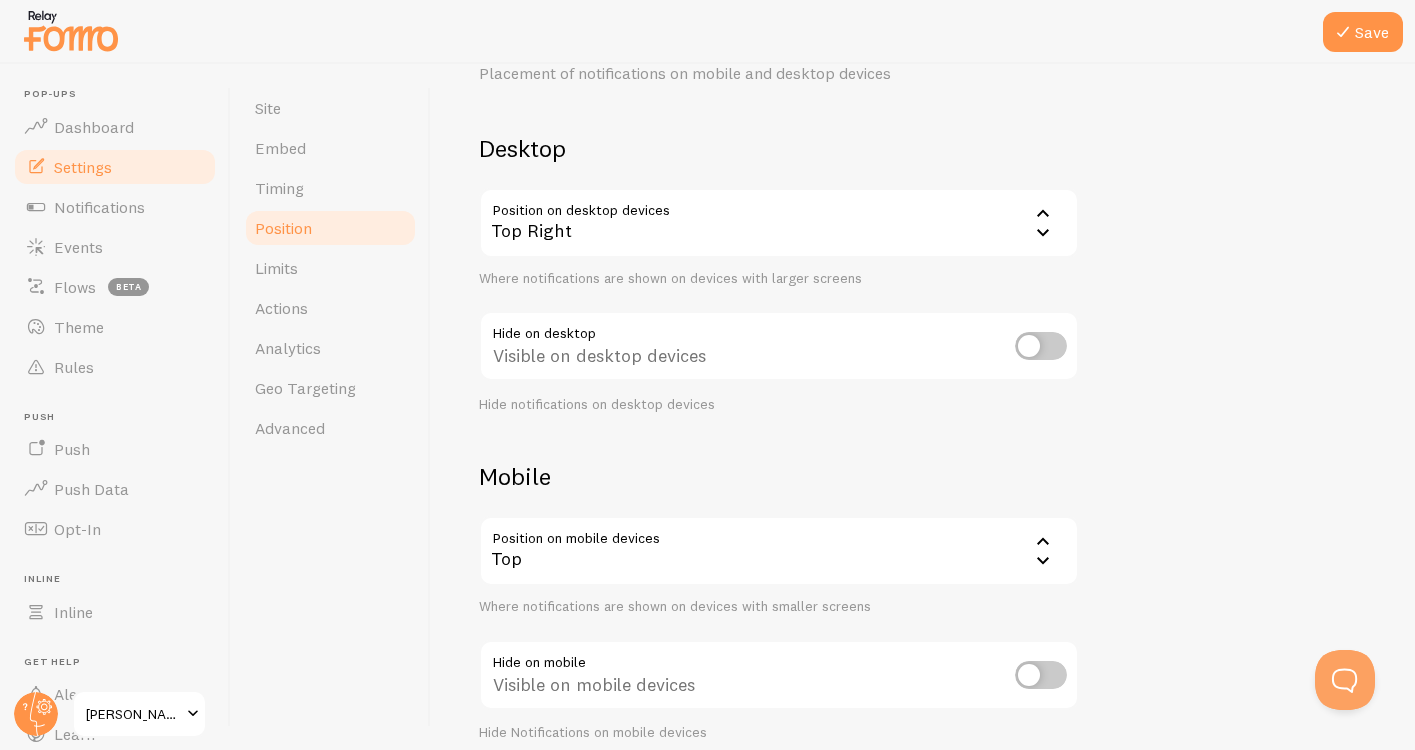click at bounding box center (1041, 346) 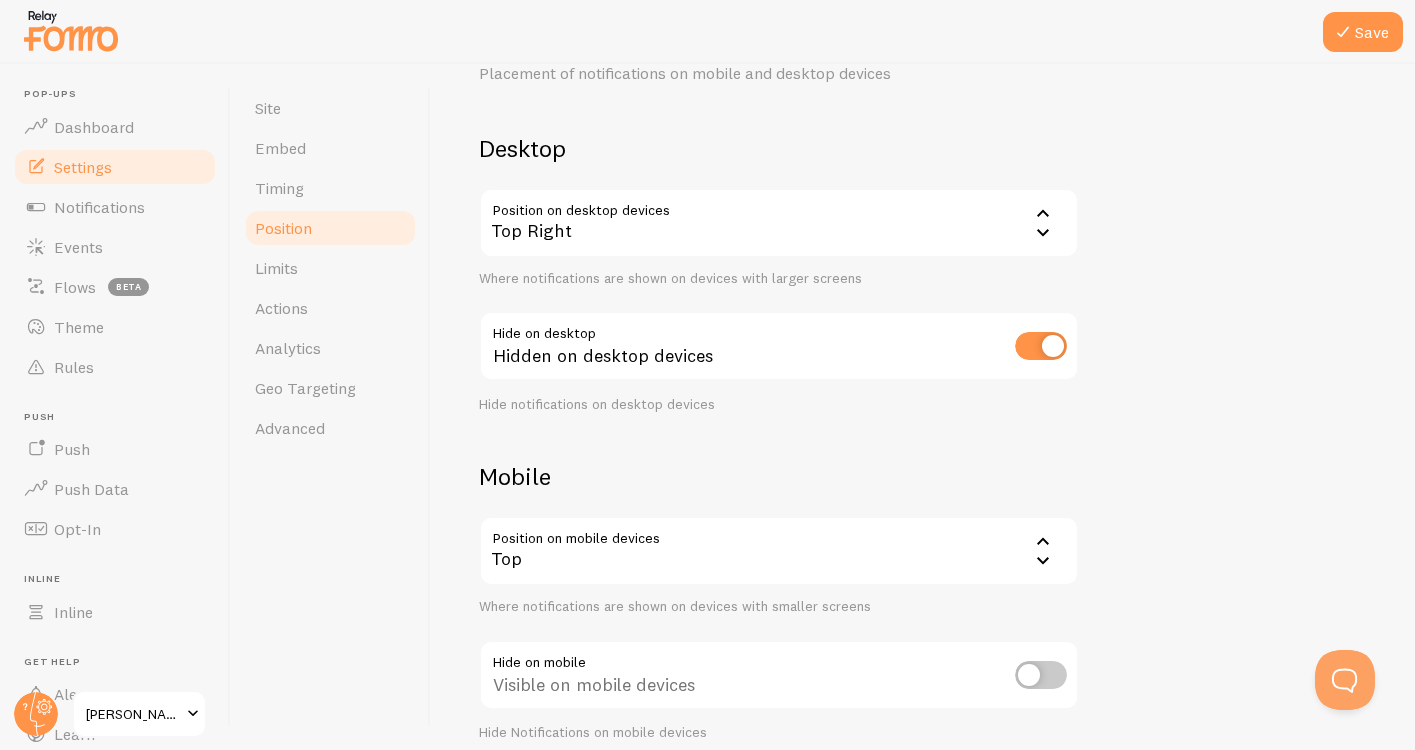 click at bounding box center [1041, 346] 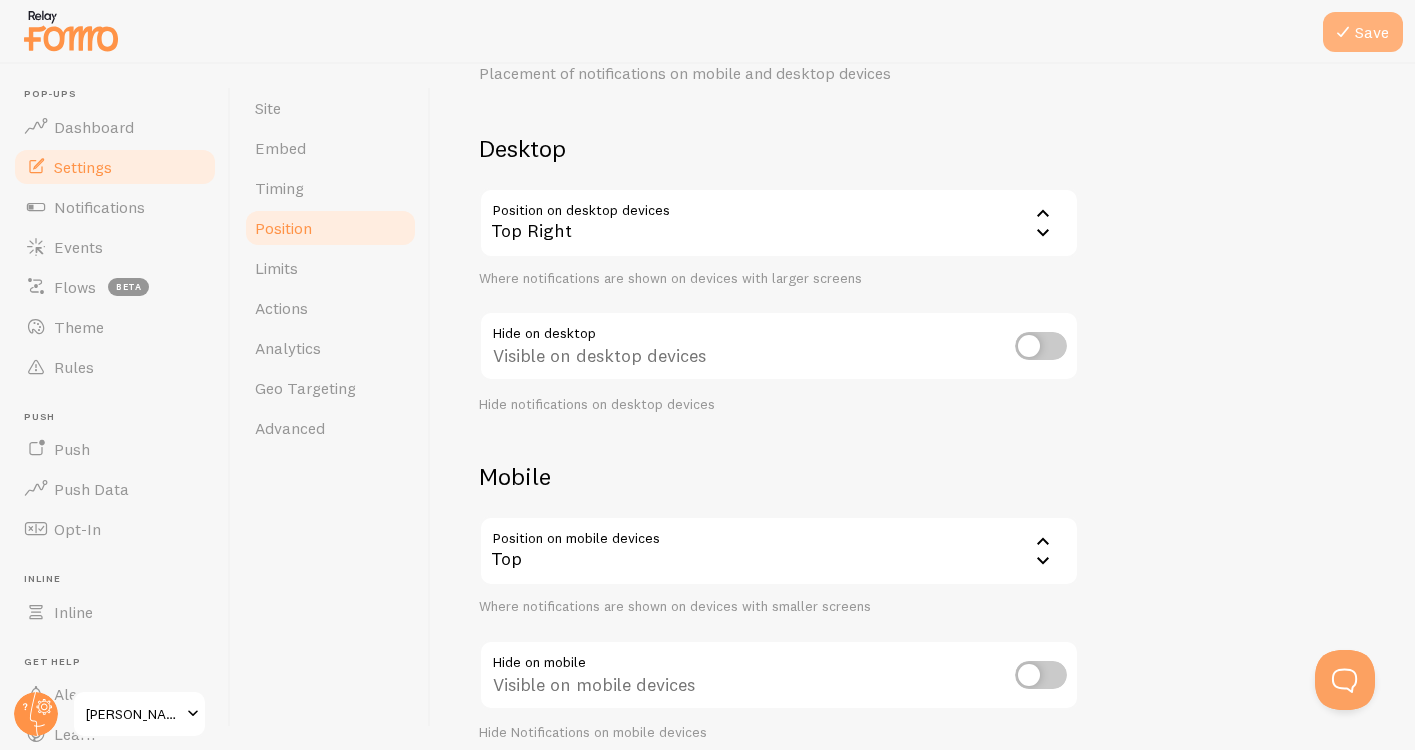 click on "Save" at bounding box center [1363, 32] 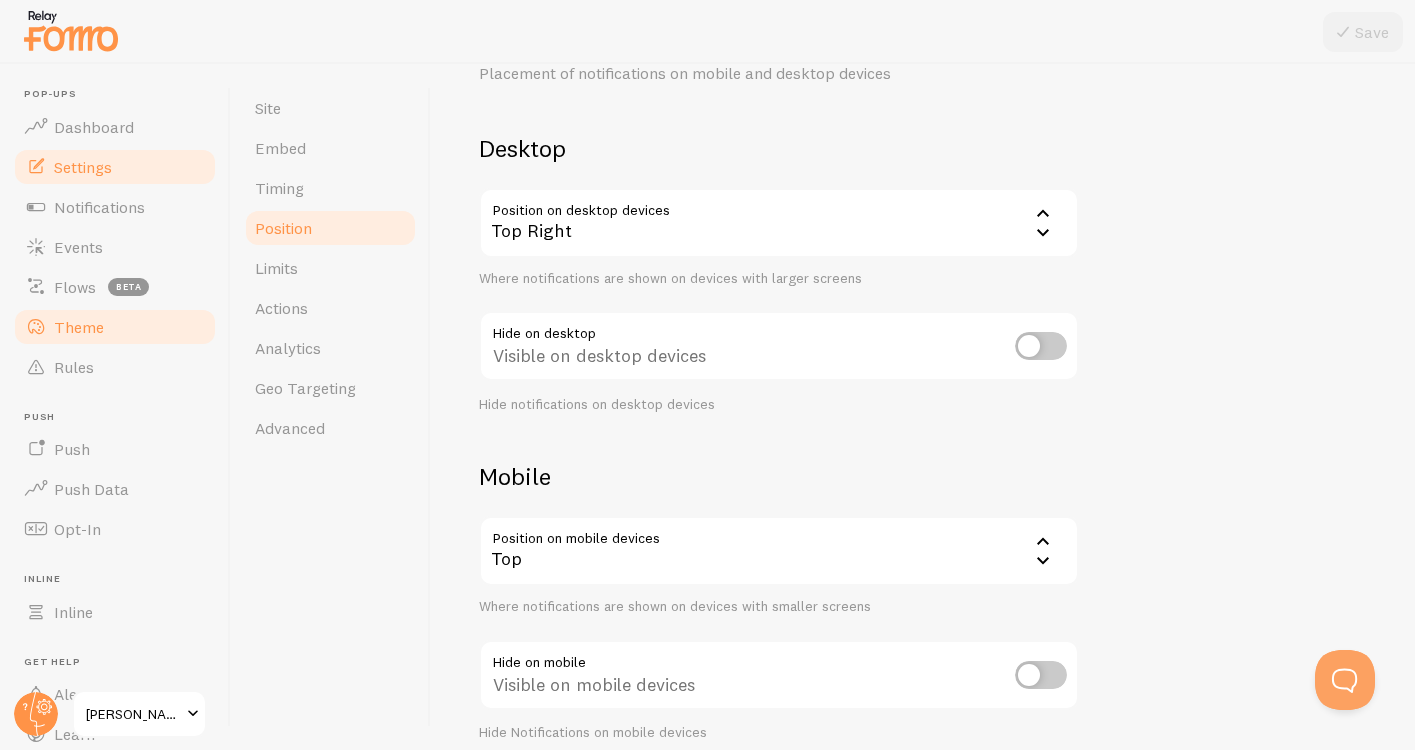 click on "Theme" at bounding box center (115, 327) 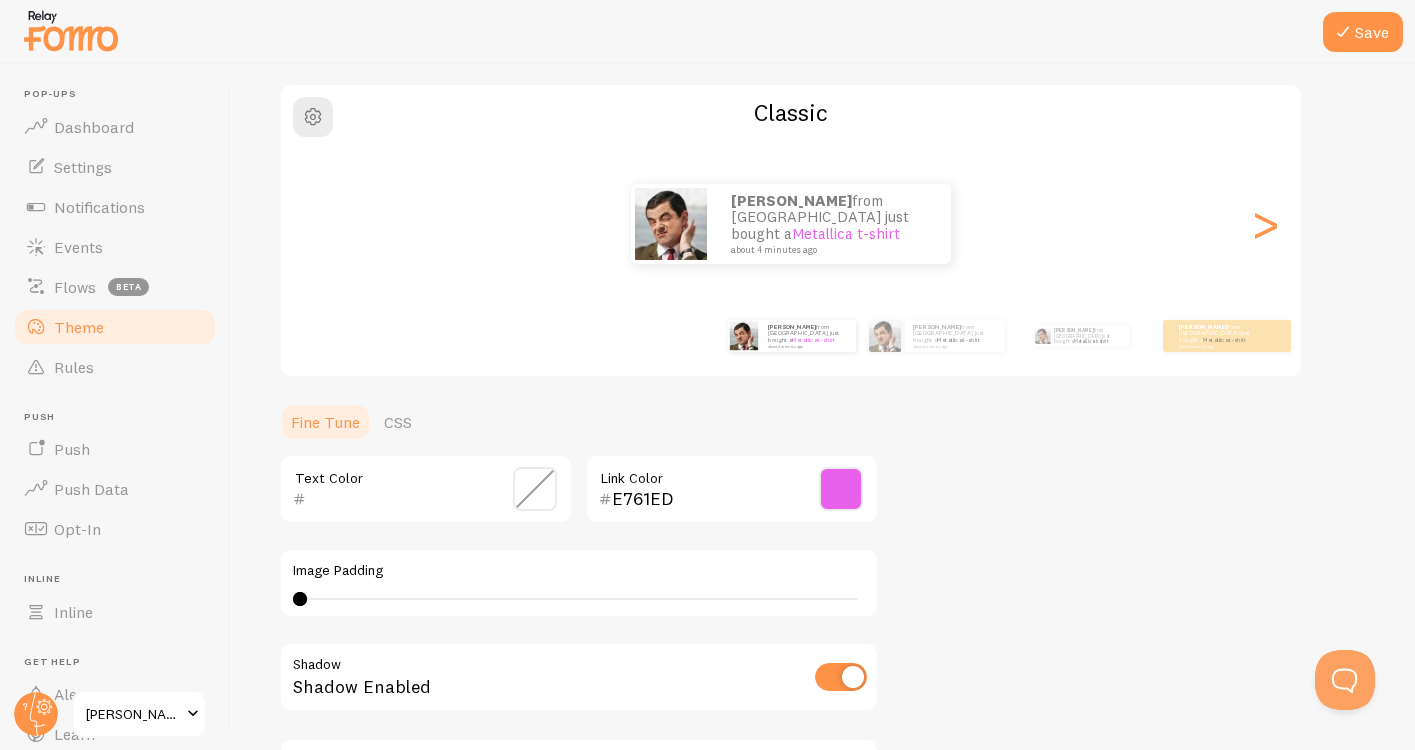 scroll, scrollTop: 184, scrollLeft: 0, axis: vertical 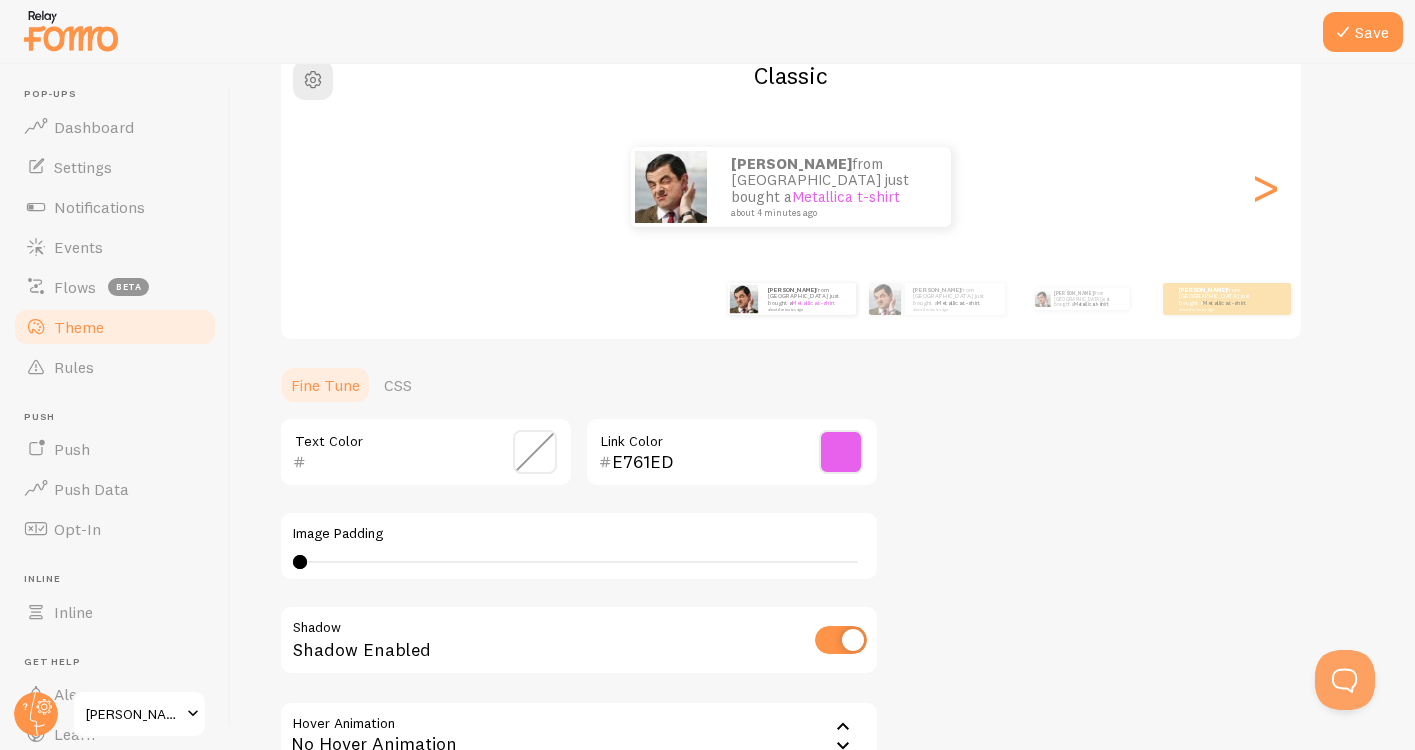 click at bounding box center (535, 452) 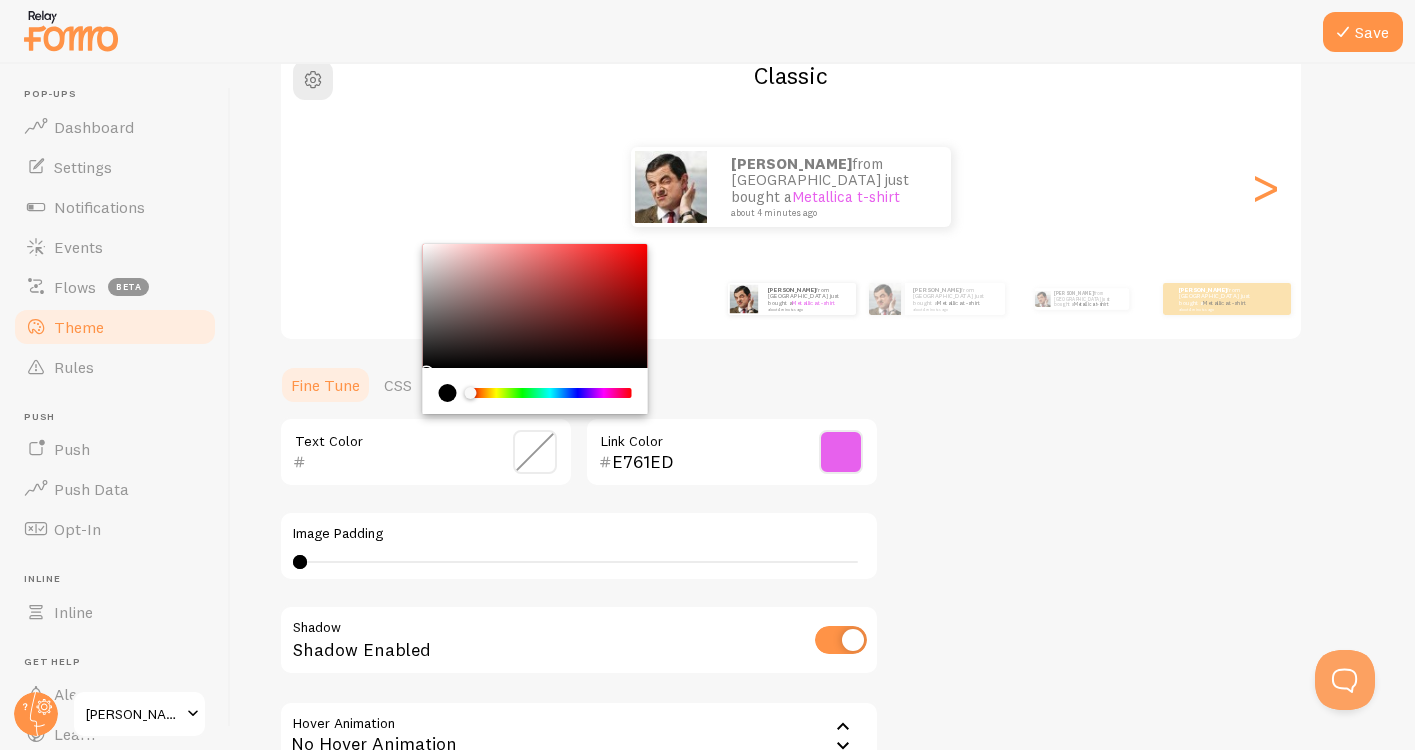 drag, startPoint x: 470, startPoint y: 392, endPoint x: 454, endPoint y: 389, distance: 16.27882 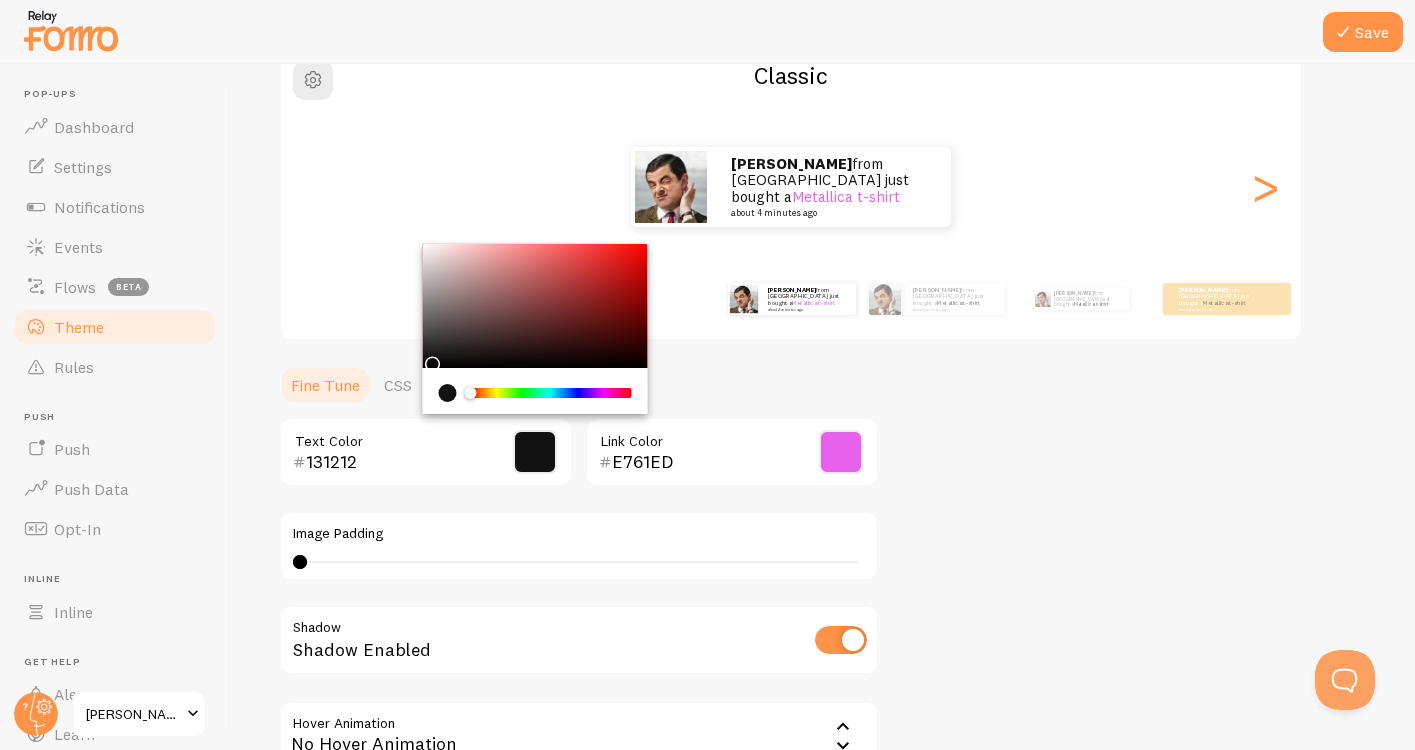 click on "Theme
Choose a theme for your notifications
Classic
Jaclyn  from United States just bought a  Metallica t-shirt   about 4 minutes ago Jaclyn  from United States just bought a  Metallica t-shirt   about 4 minutes ago Jaclyn  from United States just bought a  Metallica t-shirt   about 4 minutes ago Jaclyn  from United States just bought a  Metallica t-shirt   about 4 minutes ago Jaclyn  from United States just bought a  Metallica t-shirt   about 4 minutes ago Jaclyn  from United States just bought a  Metallica t-shirt   about 4 minutes ago Jaclyn  from United States just bought a  Metallica t-shirt   about 4 minutes ago Jaclyn  from United States just bought a  Metallica t-shirt   about 4 minutes ago Jaclyn  from United States just bought a  Metallica t-shirt   about 4 minutes ago Jaclyn  from United States just bought a  Metallica t-shirt   about 4 minutes ago Jaclyn  from United States just bought a  Metallica t-shirt   about 4 minutes ago Jaclyn   Jaclyn" at bounding box center [823, 402] 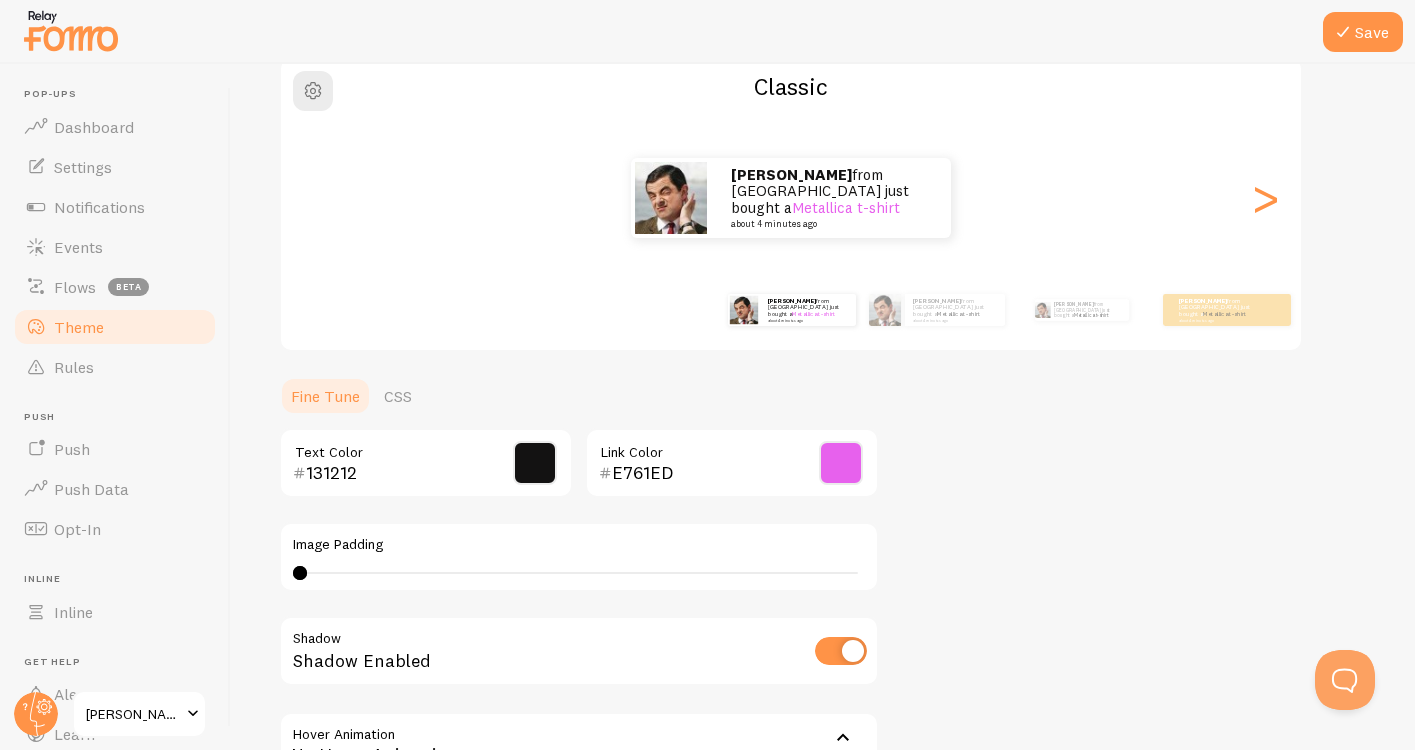 scroll, scrollTop: 0, scrollLeft: 0, axis: both 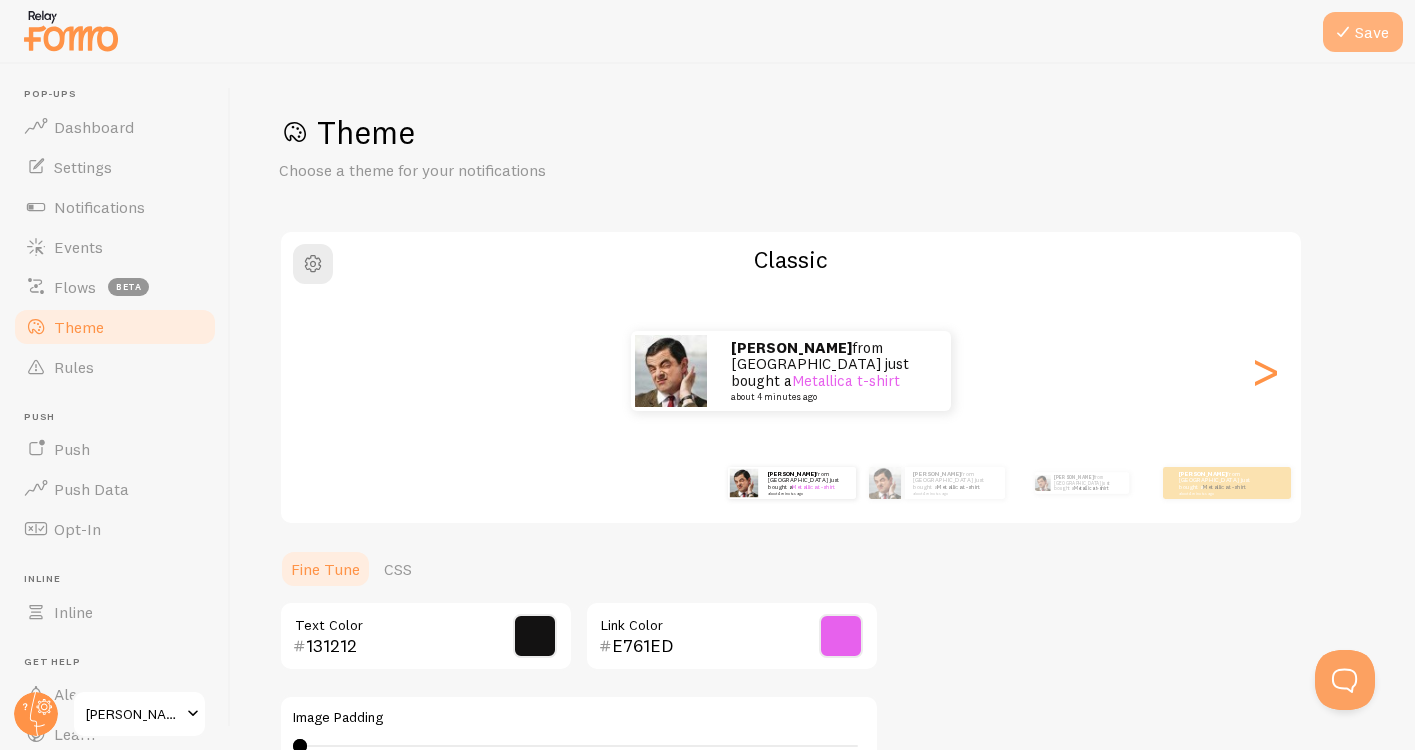 click on "Save" at bounding box center [1363, 32] 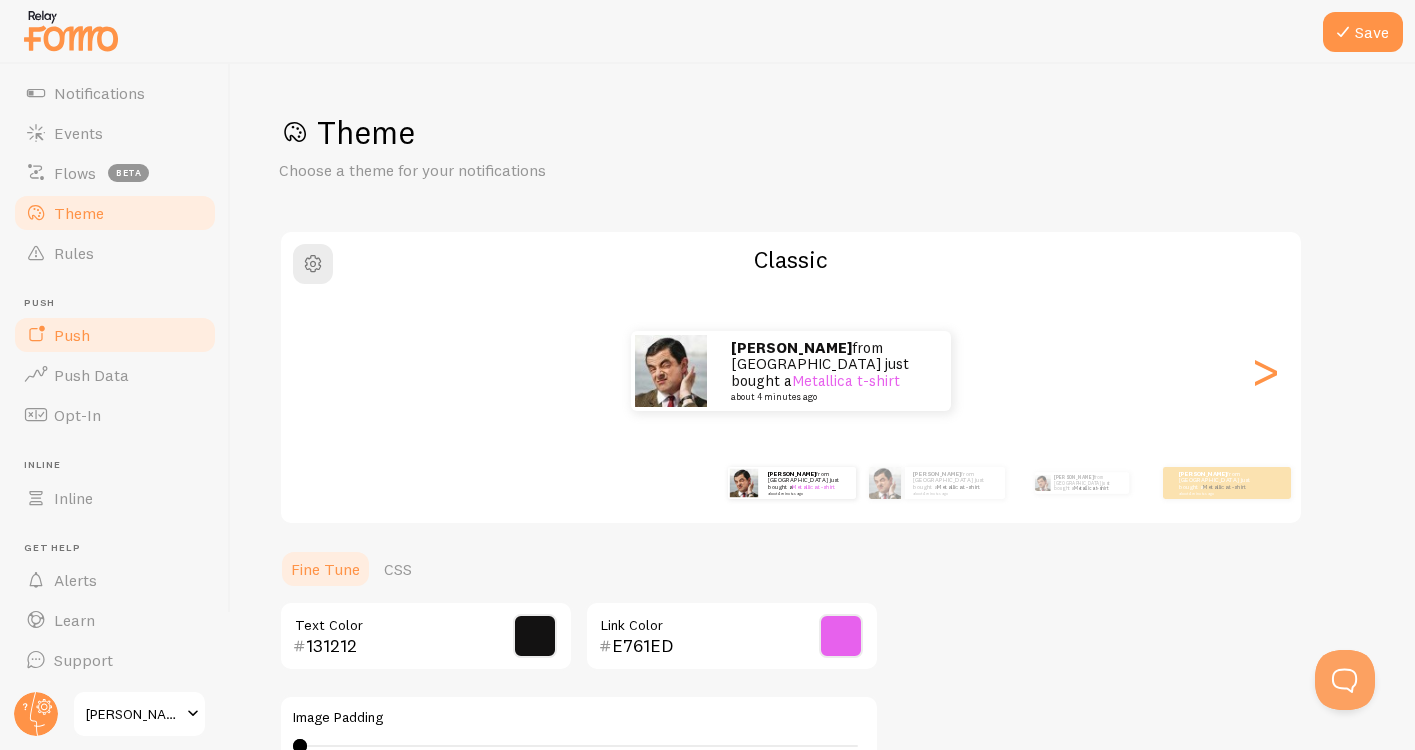 scroll, scrollTop: 116, scrollLeft: 0, axis: vertical 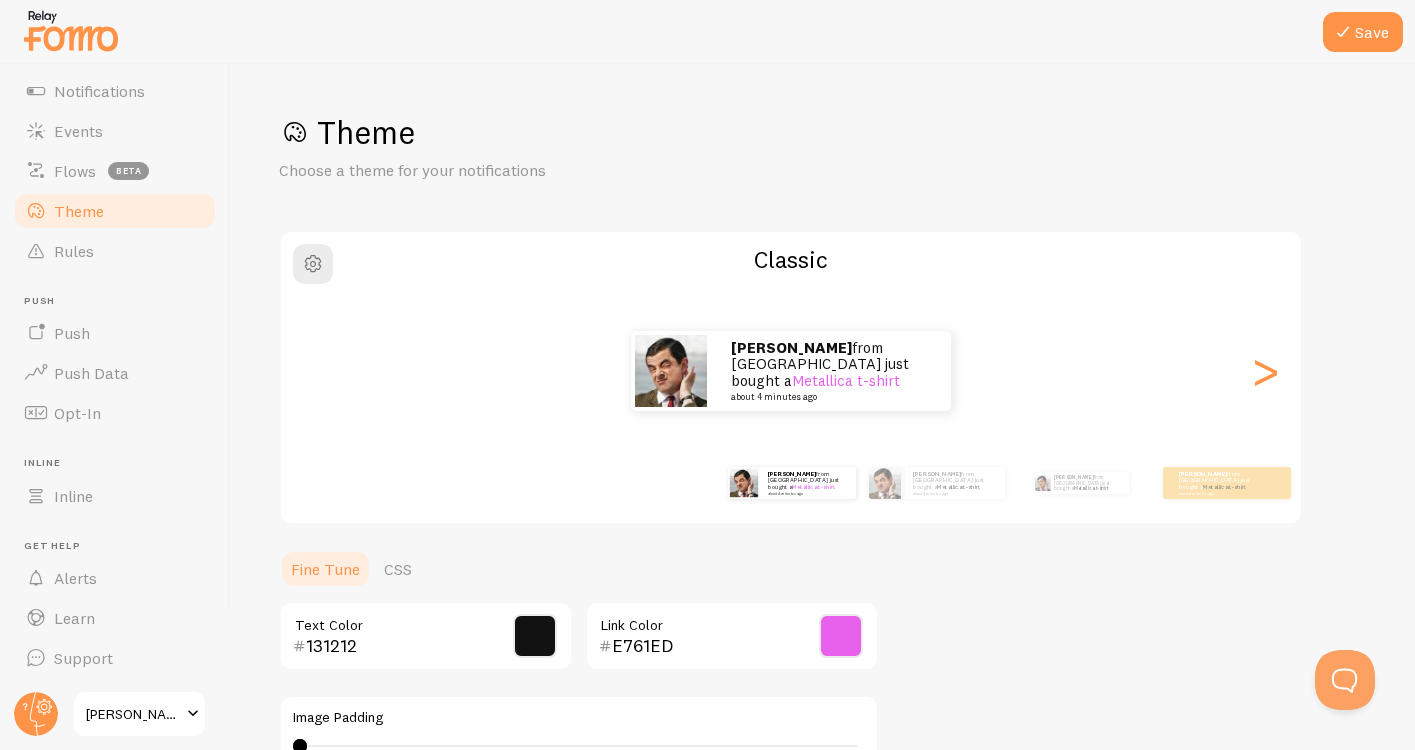 click on "[PERSON_NAME] [PERSON_NAME] Boutique" at bounding box center (133, 714) 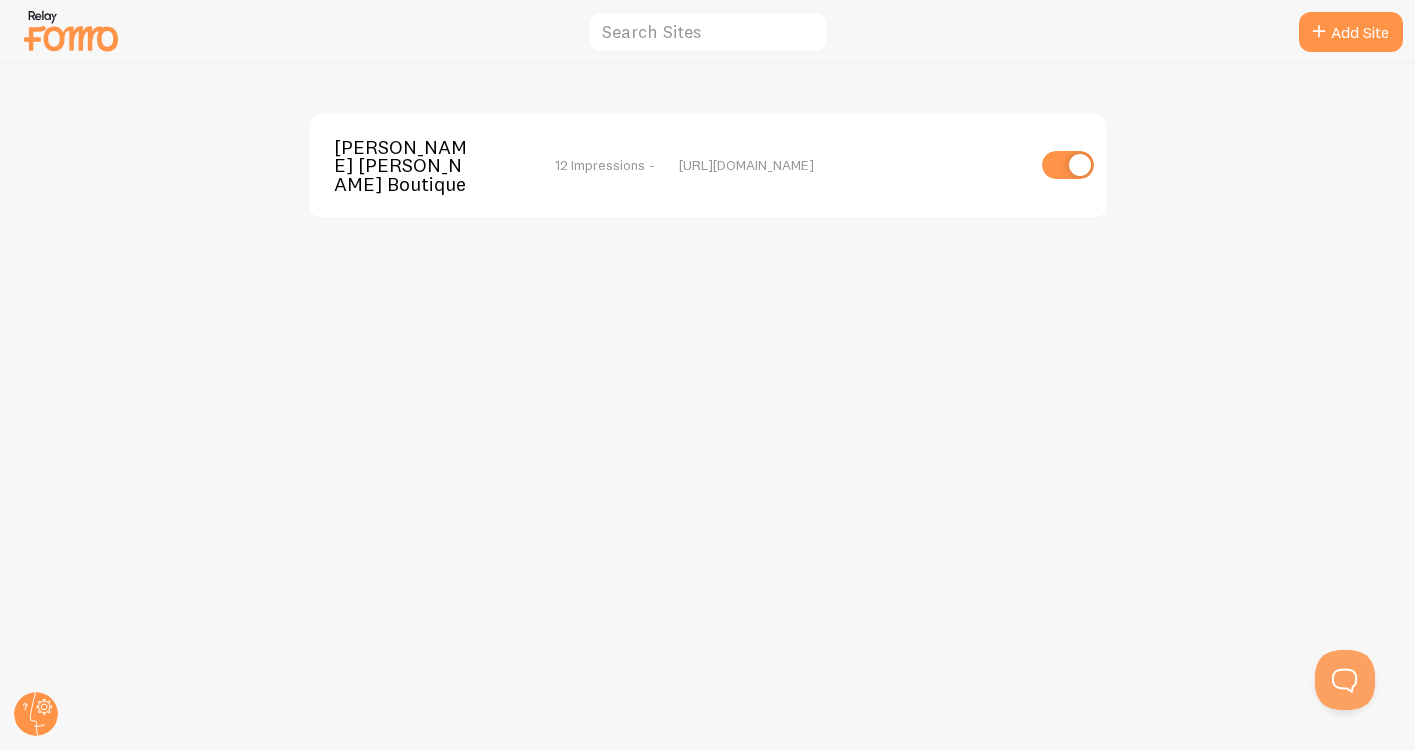 click at bounding box center [71, 30] 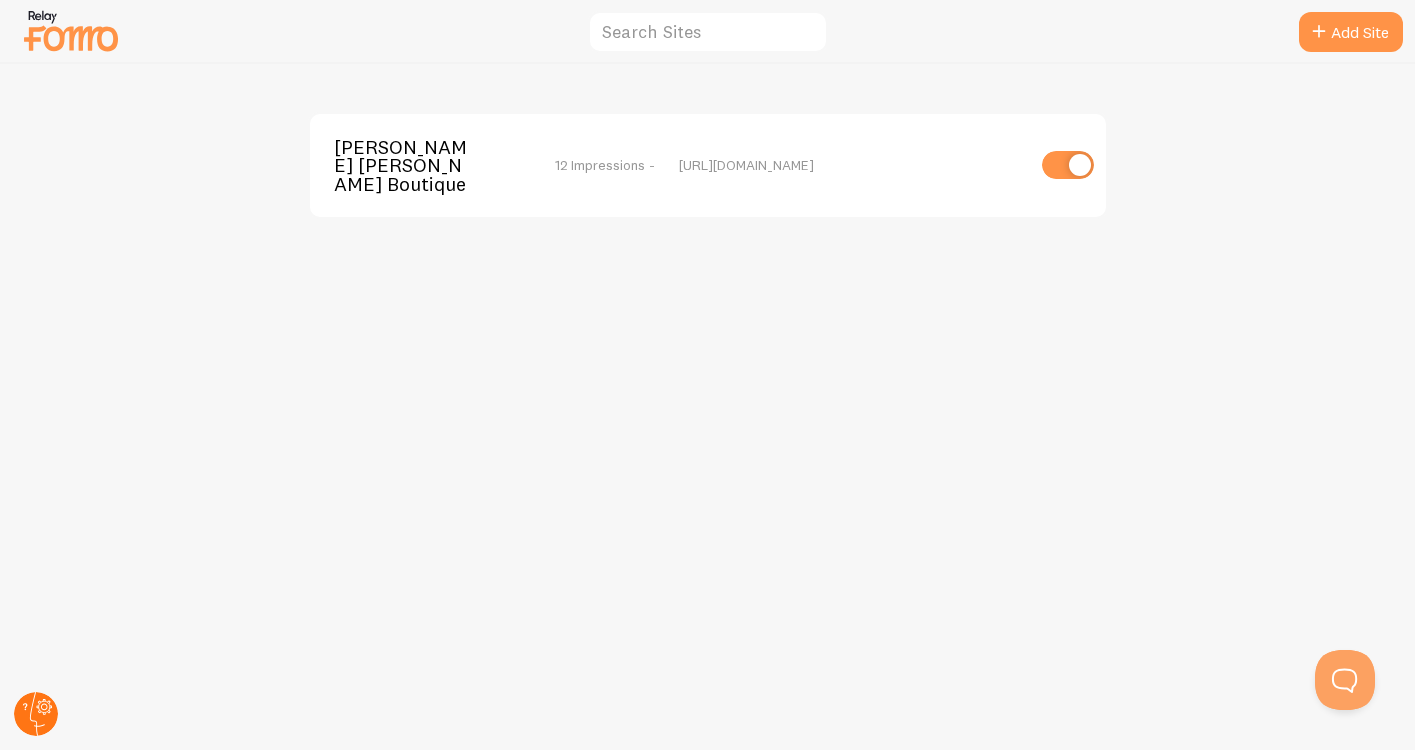 click 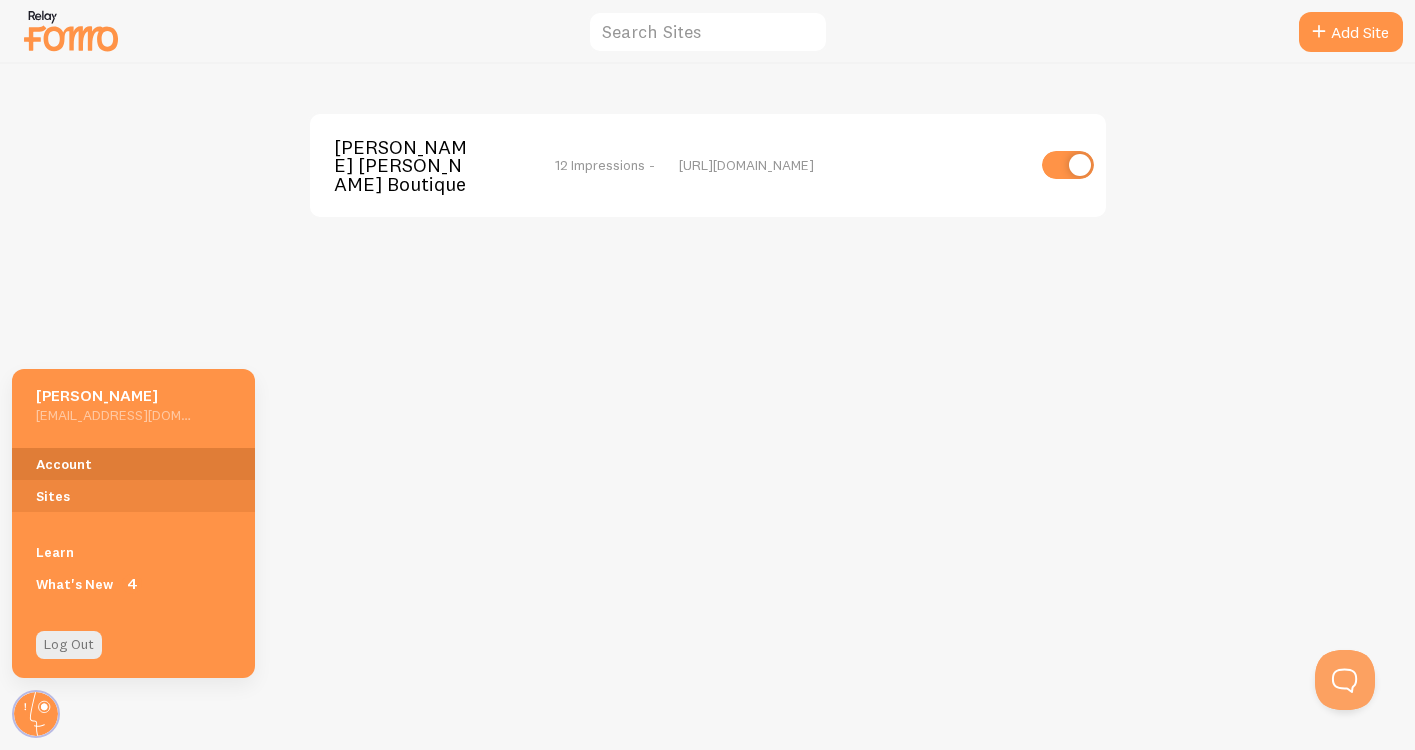 click on "Account" at bounding box center (133, 464) 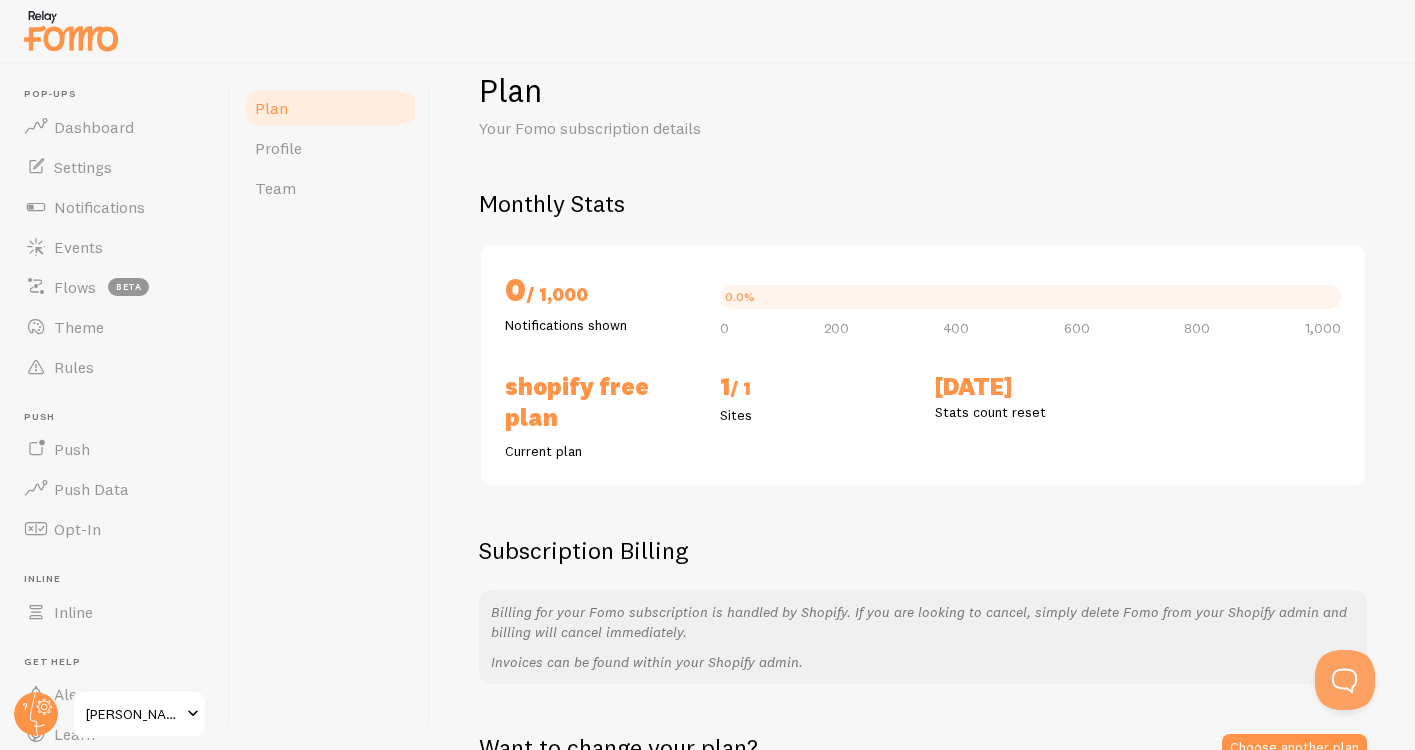 scroll, scrollTop: 150, scrollLeft: 0, axis: vertical 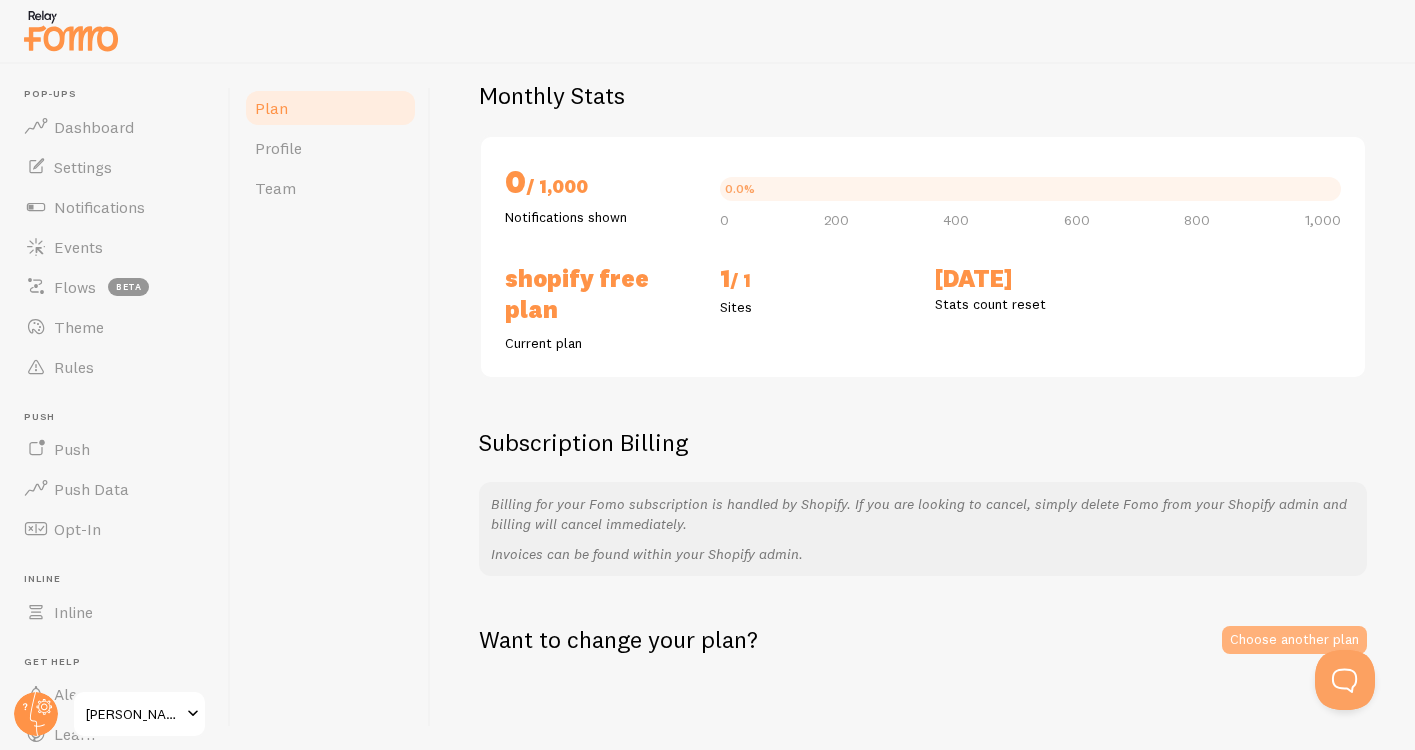 drag, startPoint x: 1304, startPoint y: 652, endPoint x: 1296, endPoint y: 645, distance: 10.630146 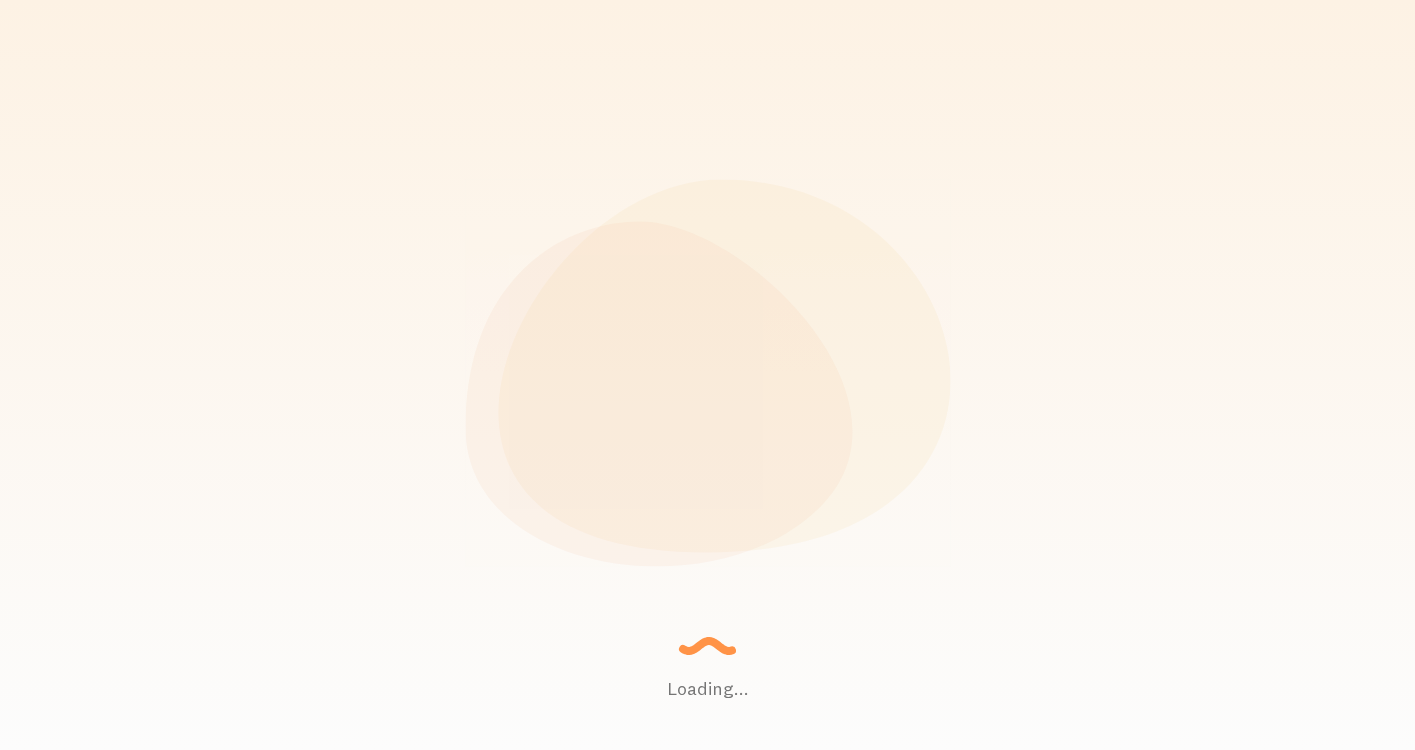 scroll, scrollTop: 0, scrollLeft: 0, axis: both 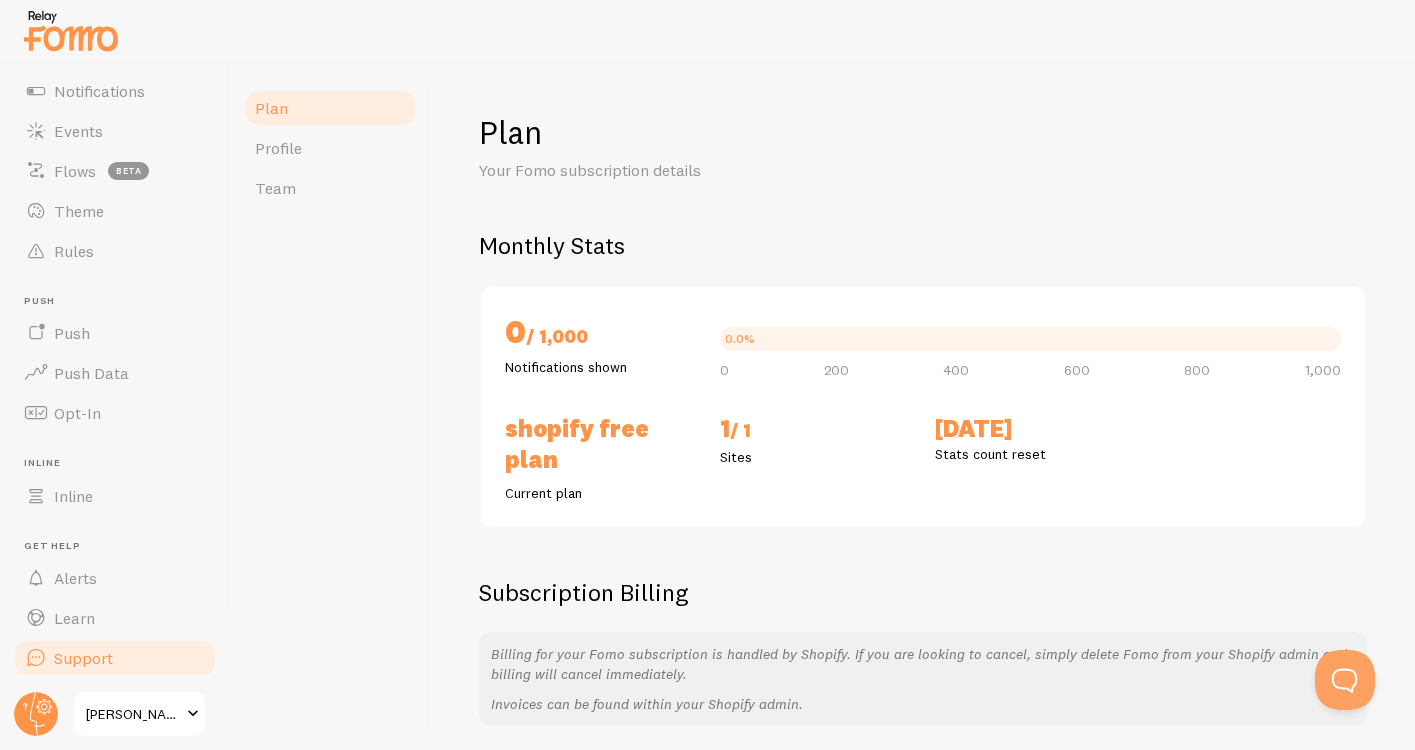 click on "Support" at bounding box center [115, 658] 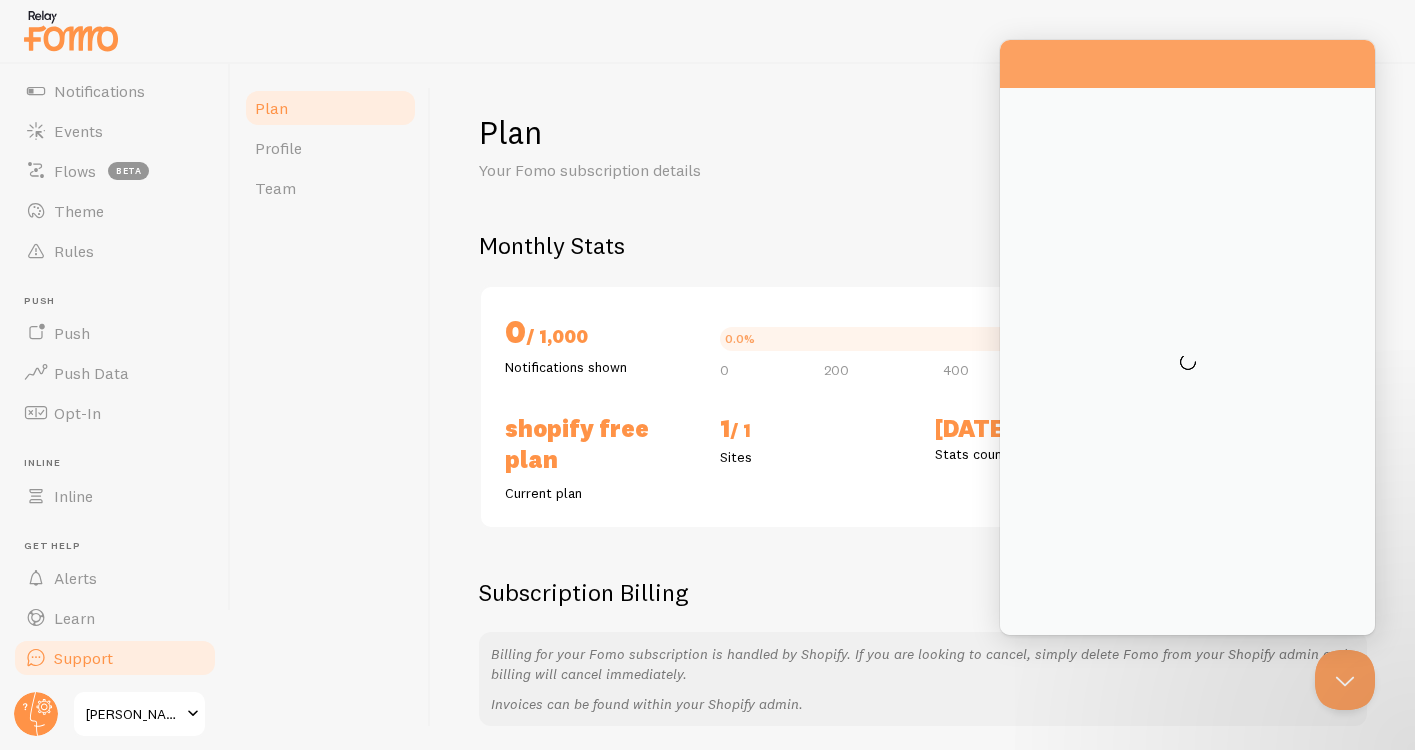 scroll, scrollTop: 0, scrollLeft: 0, axis: both 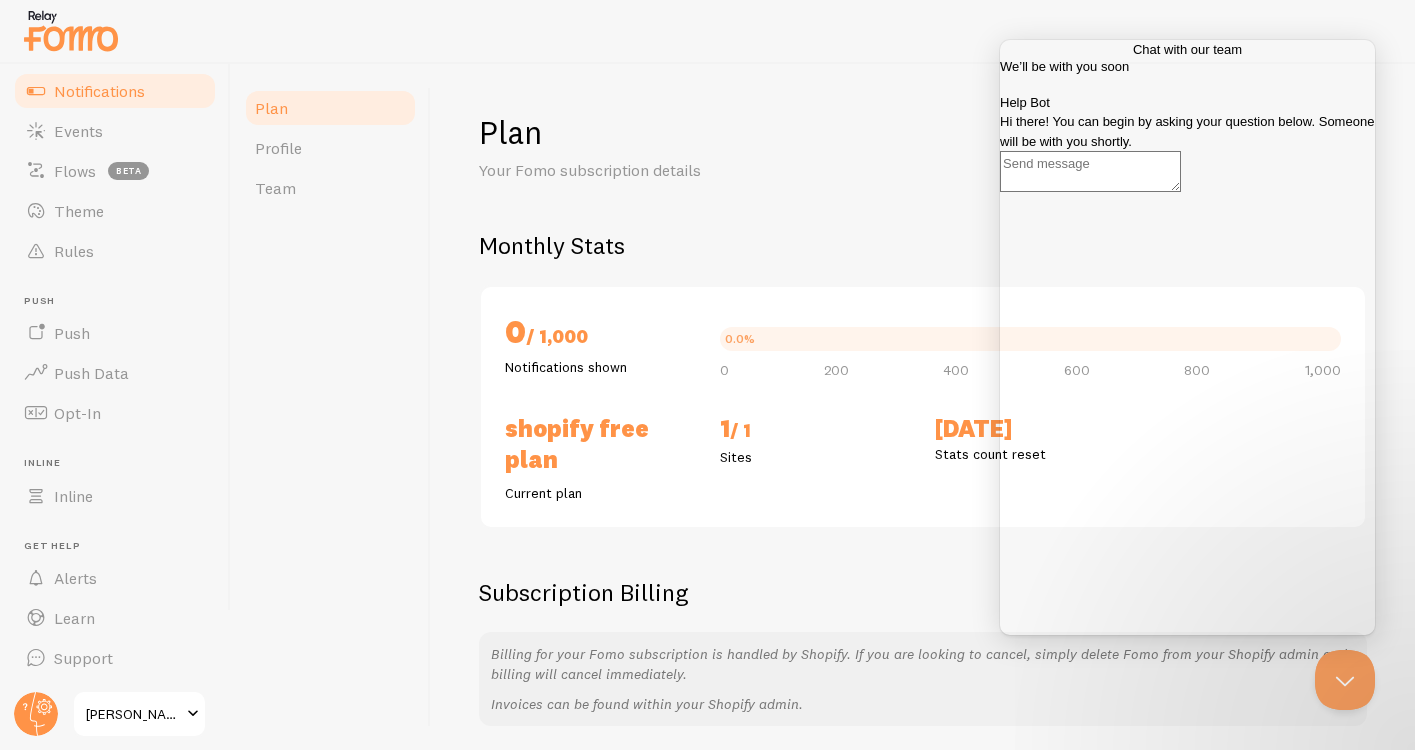 click on "Notifications" at bounding box center (99, 91) 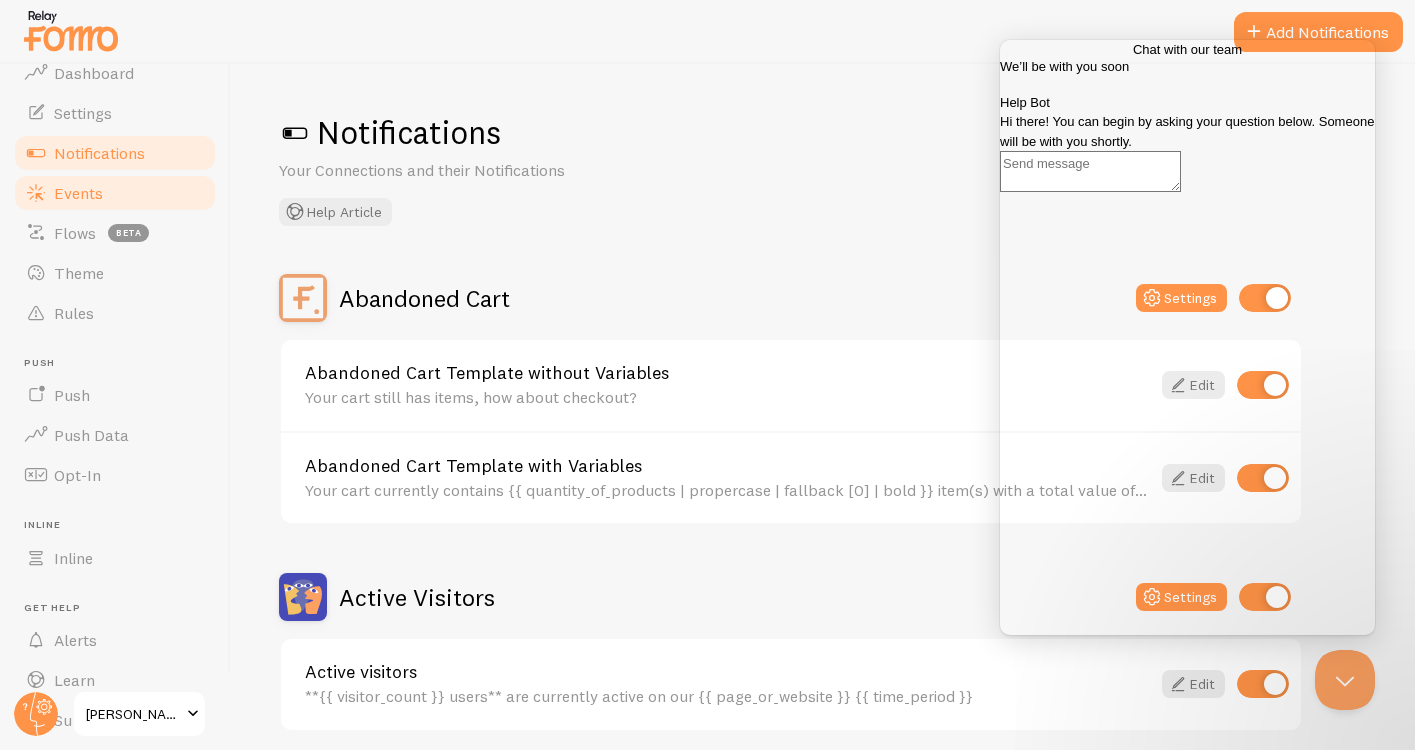 scroll, scrollTop: 0, scrollLeft: 0, axis: both 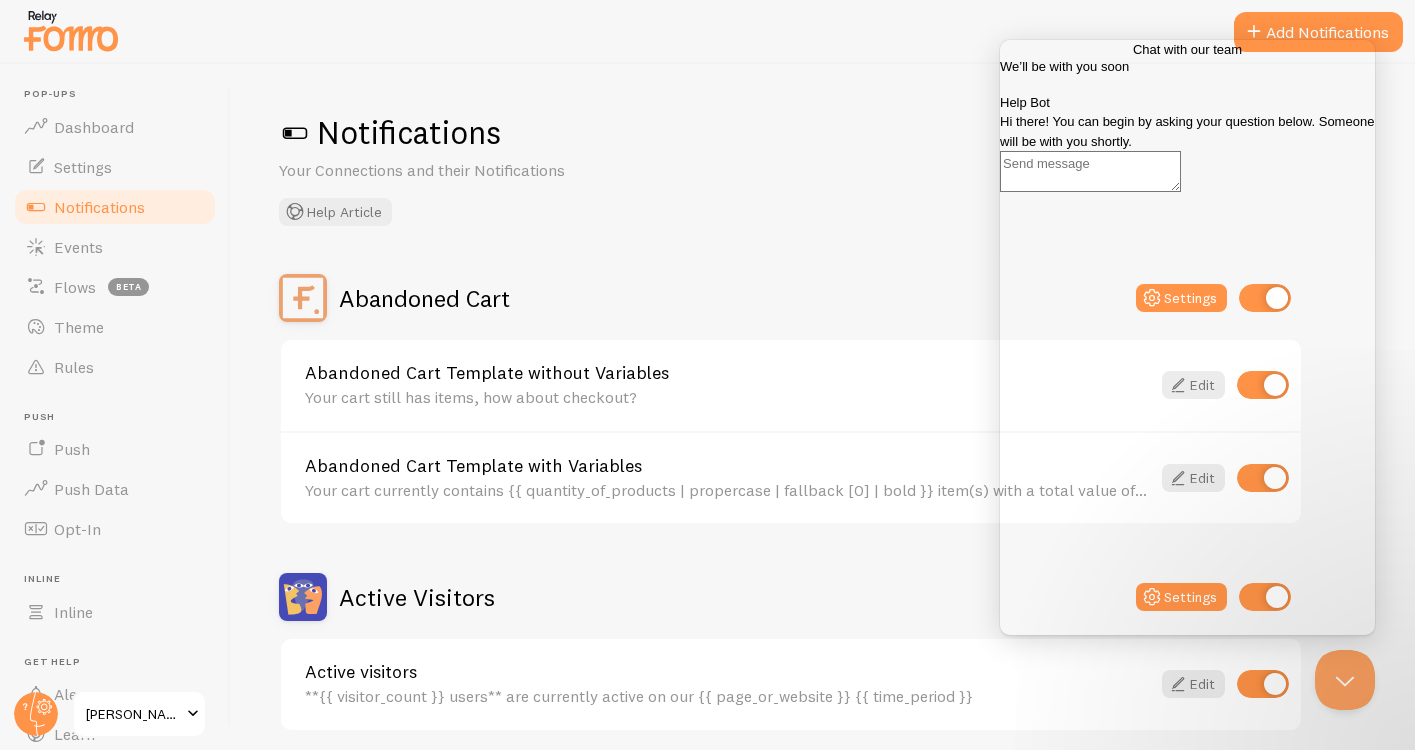 click at bounding box center (71, 30) 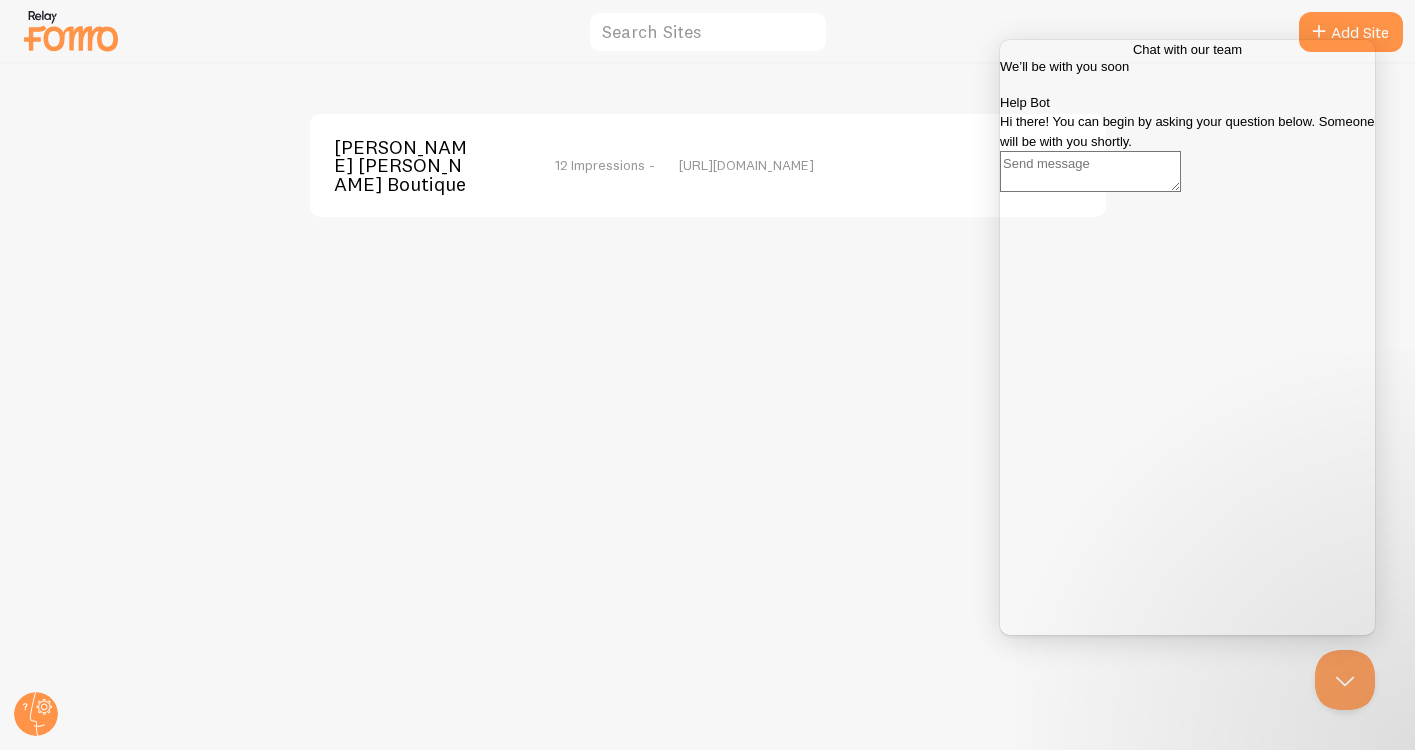 click on "Go back" at bounding box center [1133, 49] 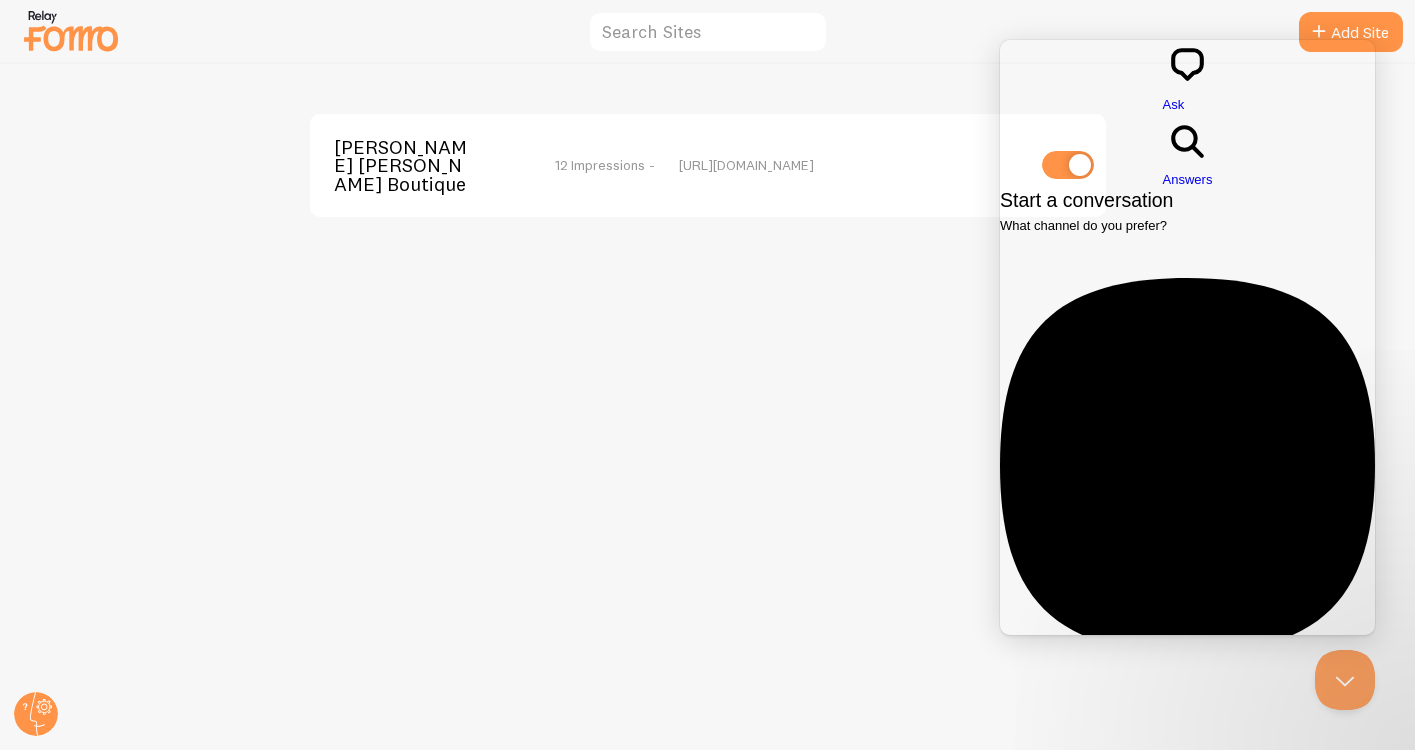 click at bounding box center [71, 30] 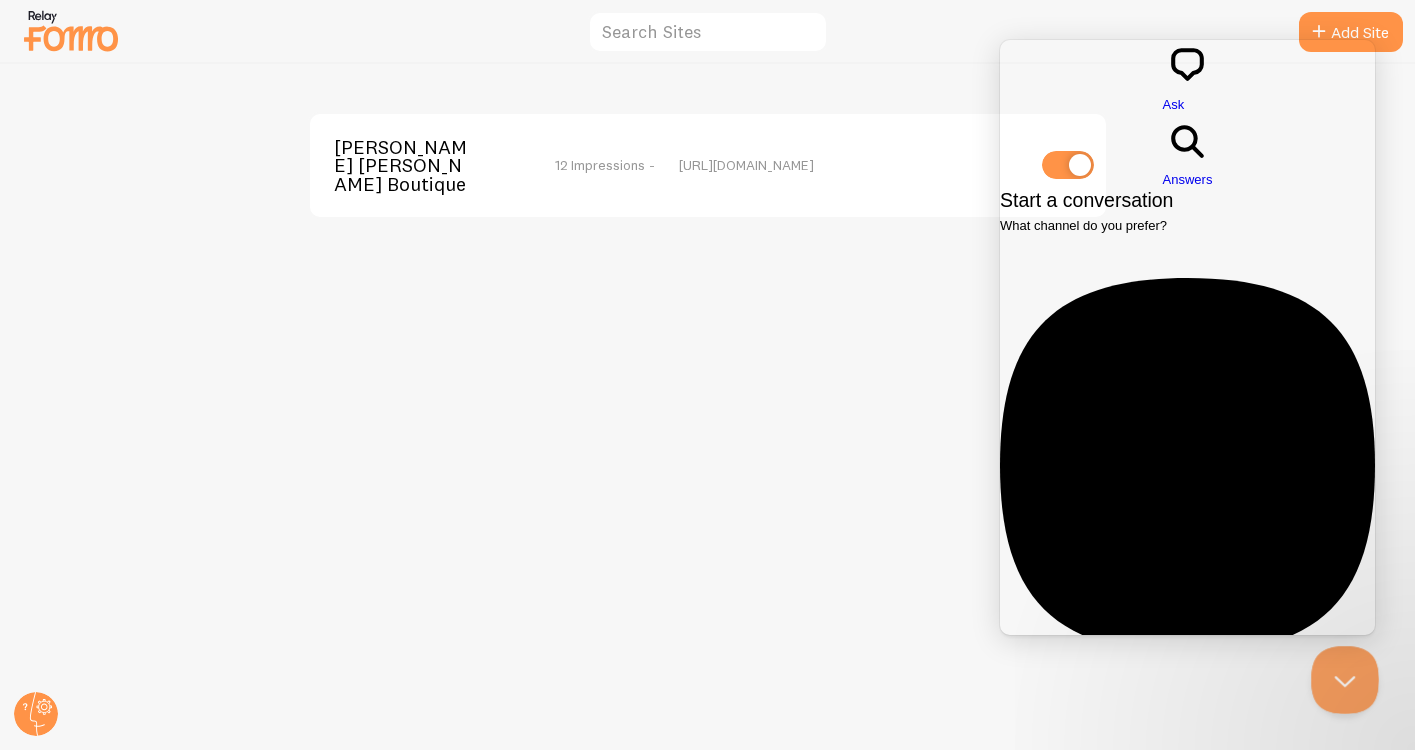 click at bounding box center (1341, 676) 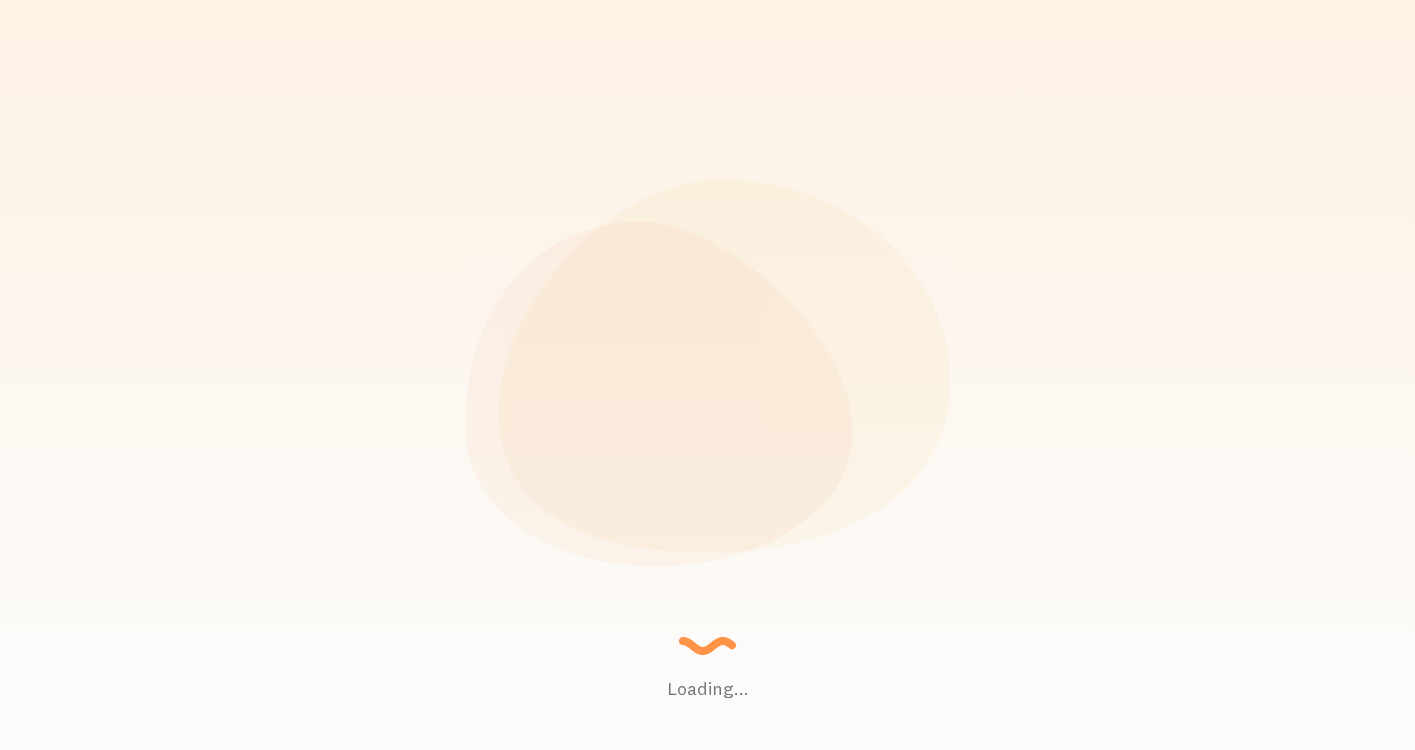 scroll, scrollTop: 0, scrollLeft: 0, axis: both 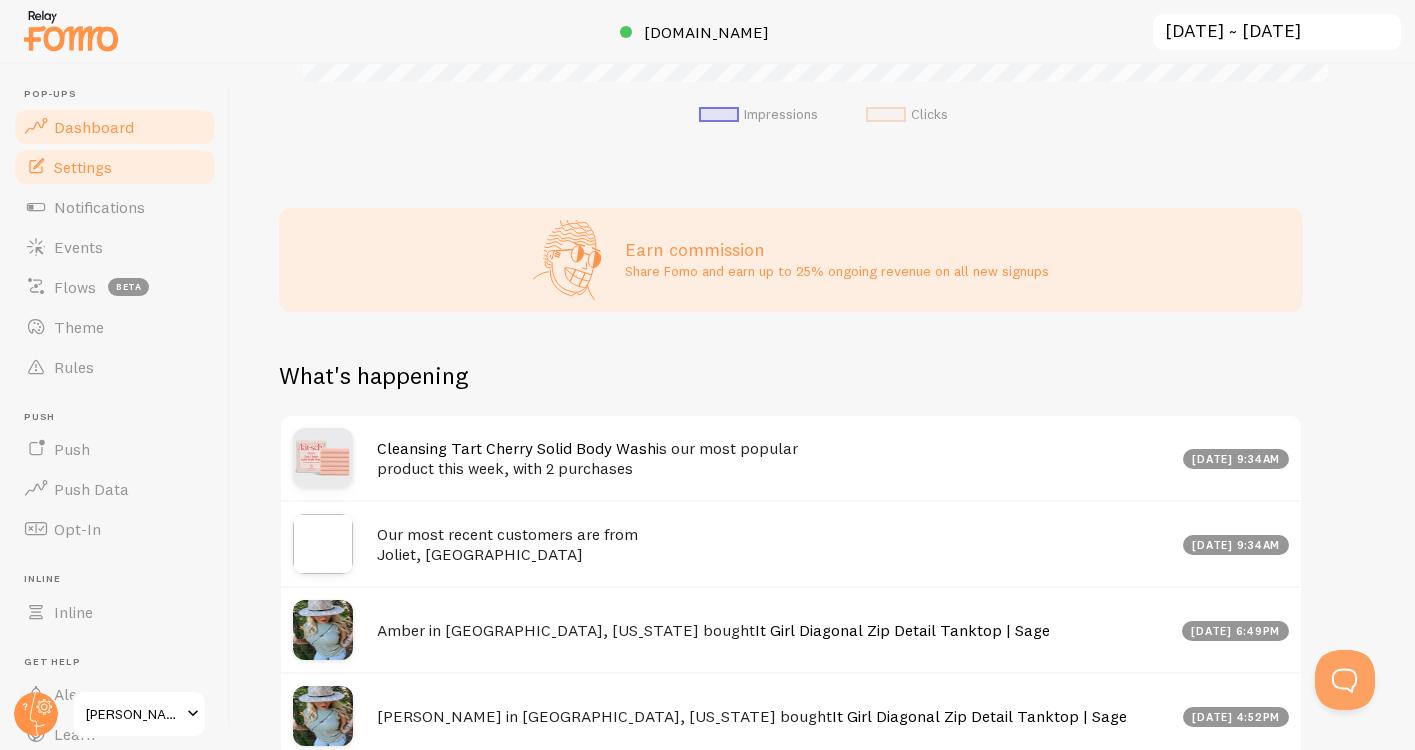click on "Settings" at bounding box center [83, 167] 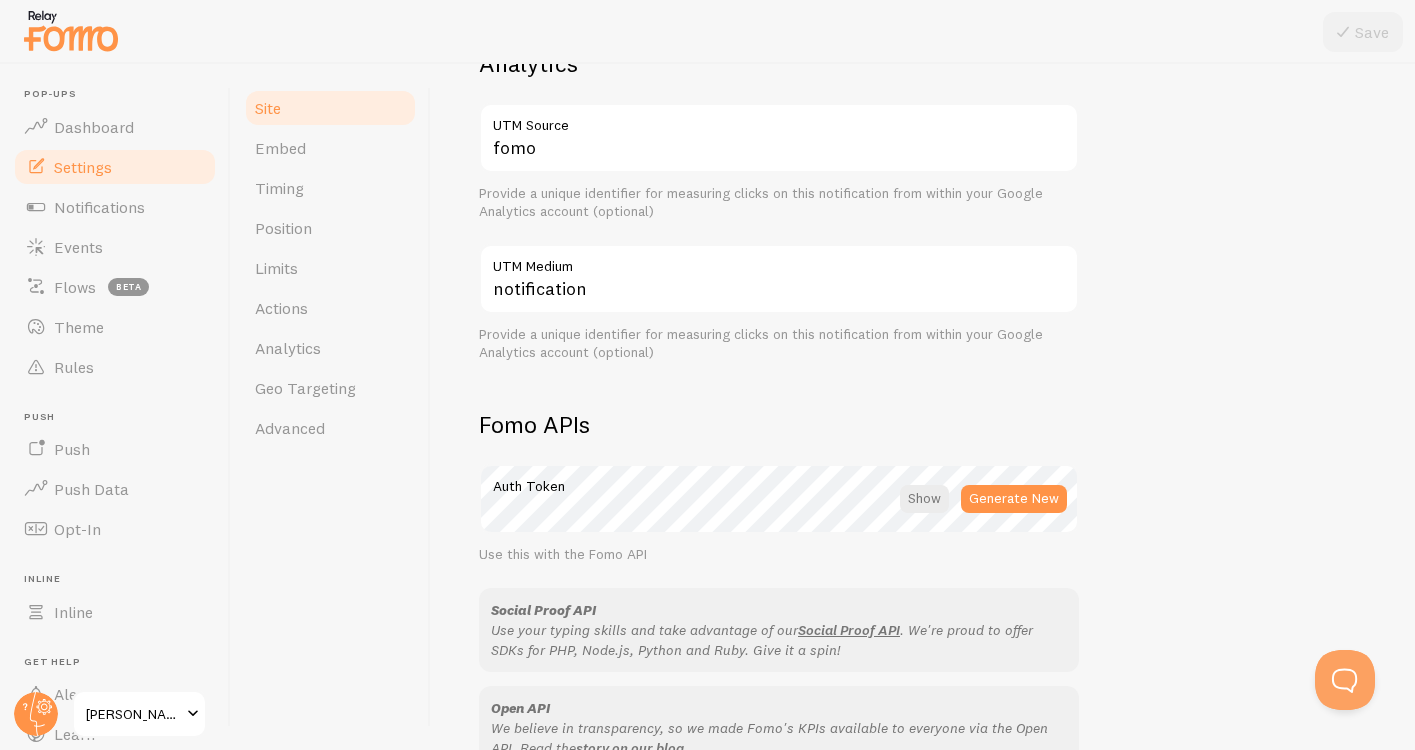 scroll, scrollTop: 522, scrollLeft: 0, axis: vertical 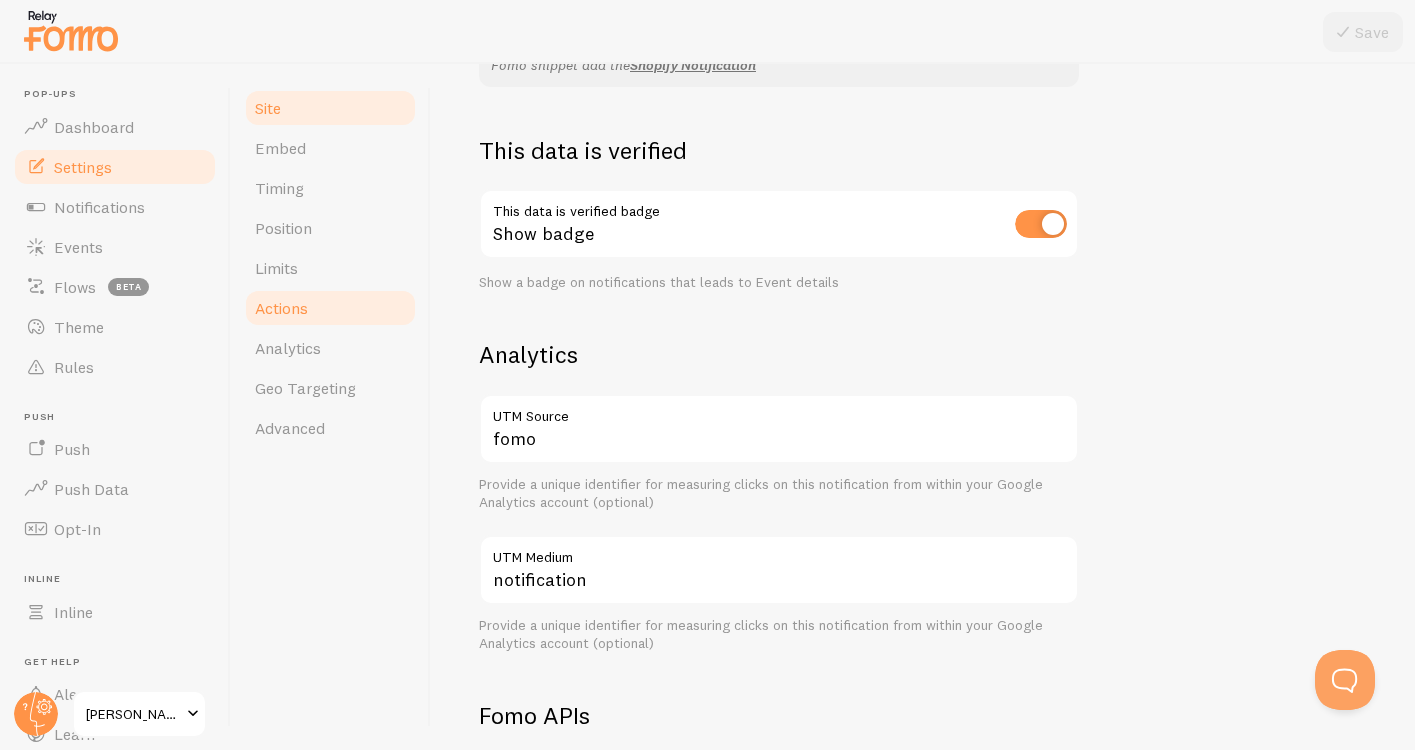 click on "Actions" at bounding box center (281, 308) 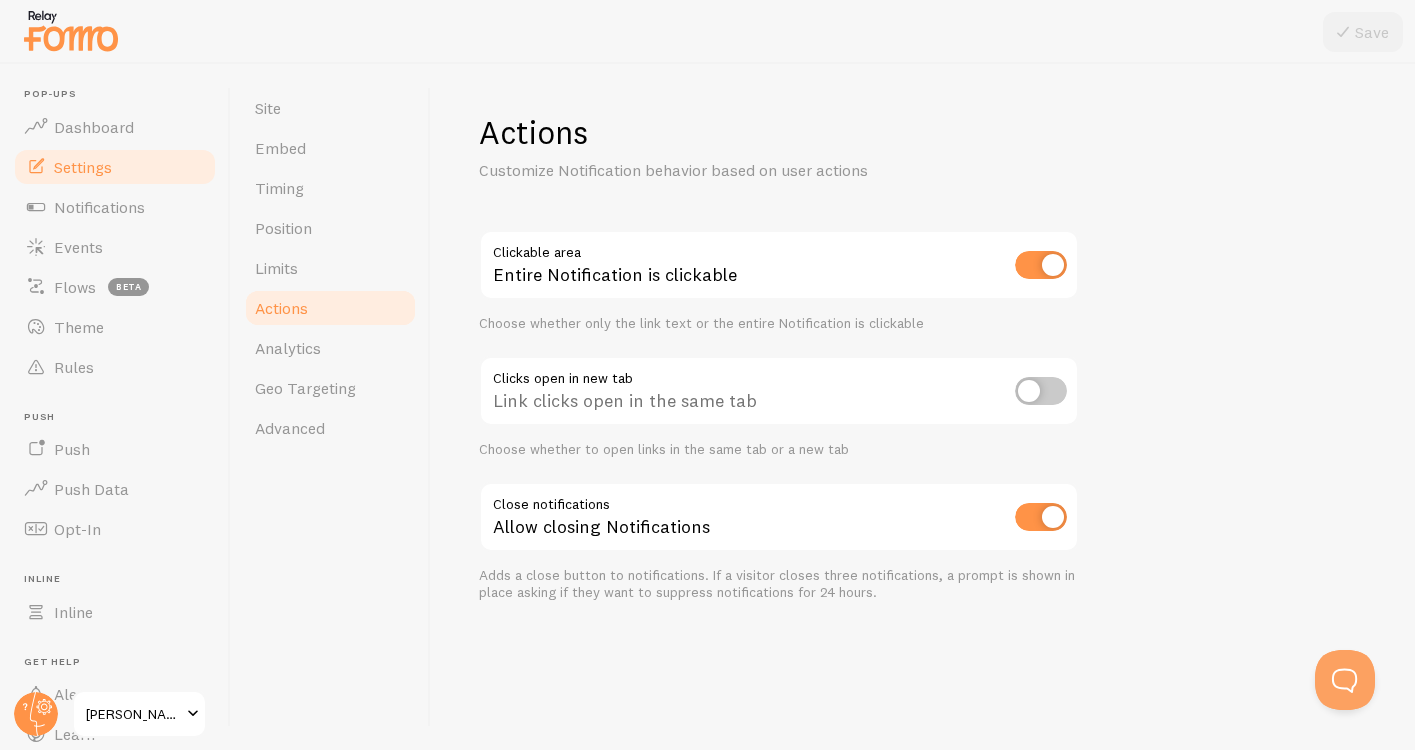 scroll, scrollTop: 0, scrollLeft: 0, axis: both 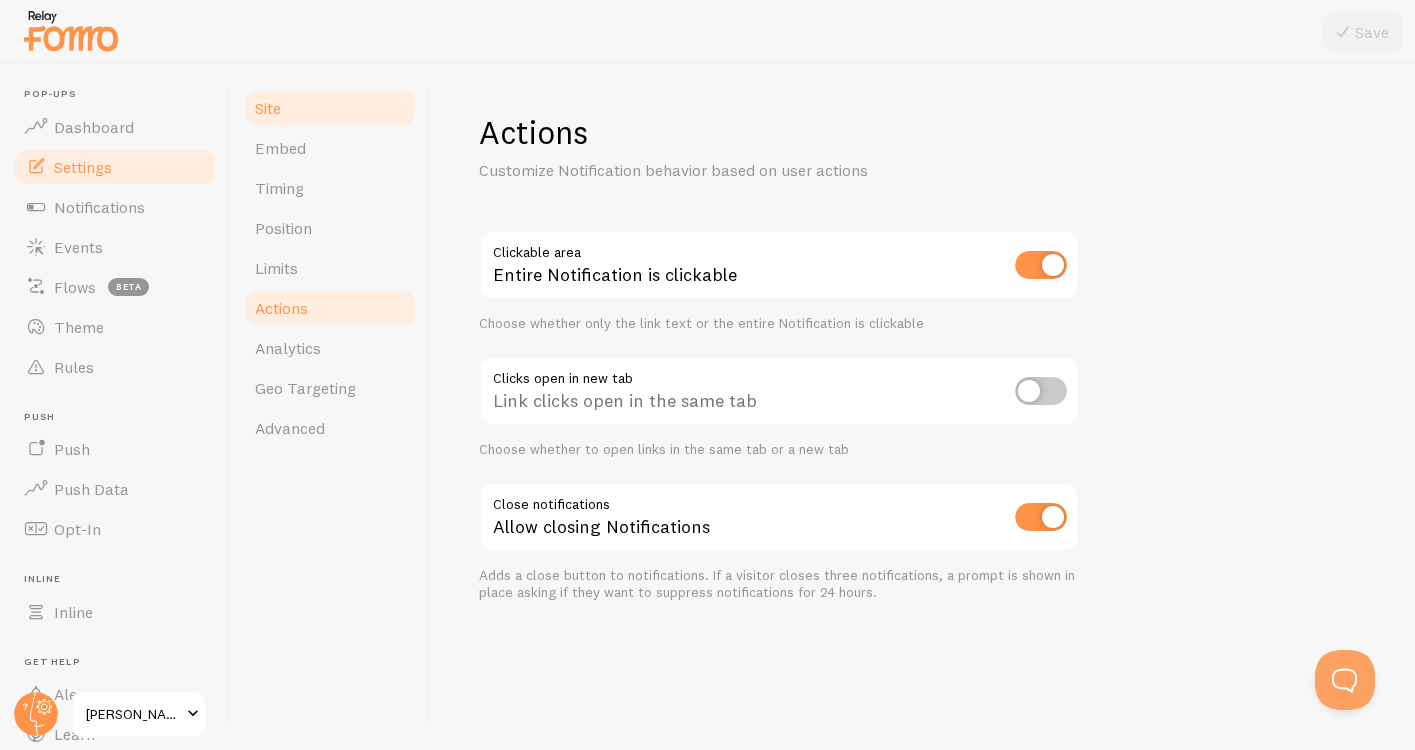 click on "Site" at bounding box center [268, 108] 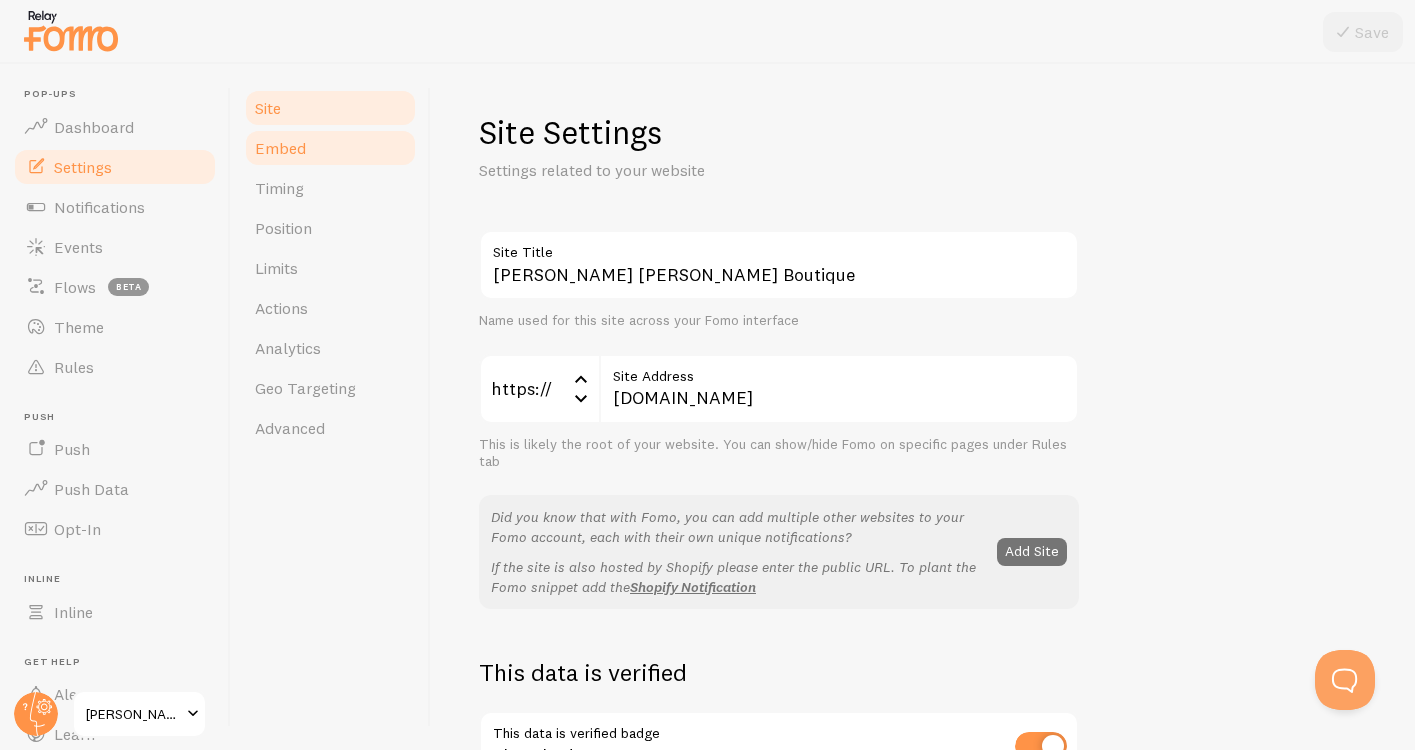 click on "Embed" at bounding box center [280, 148] 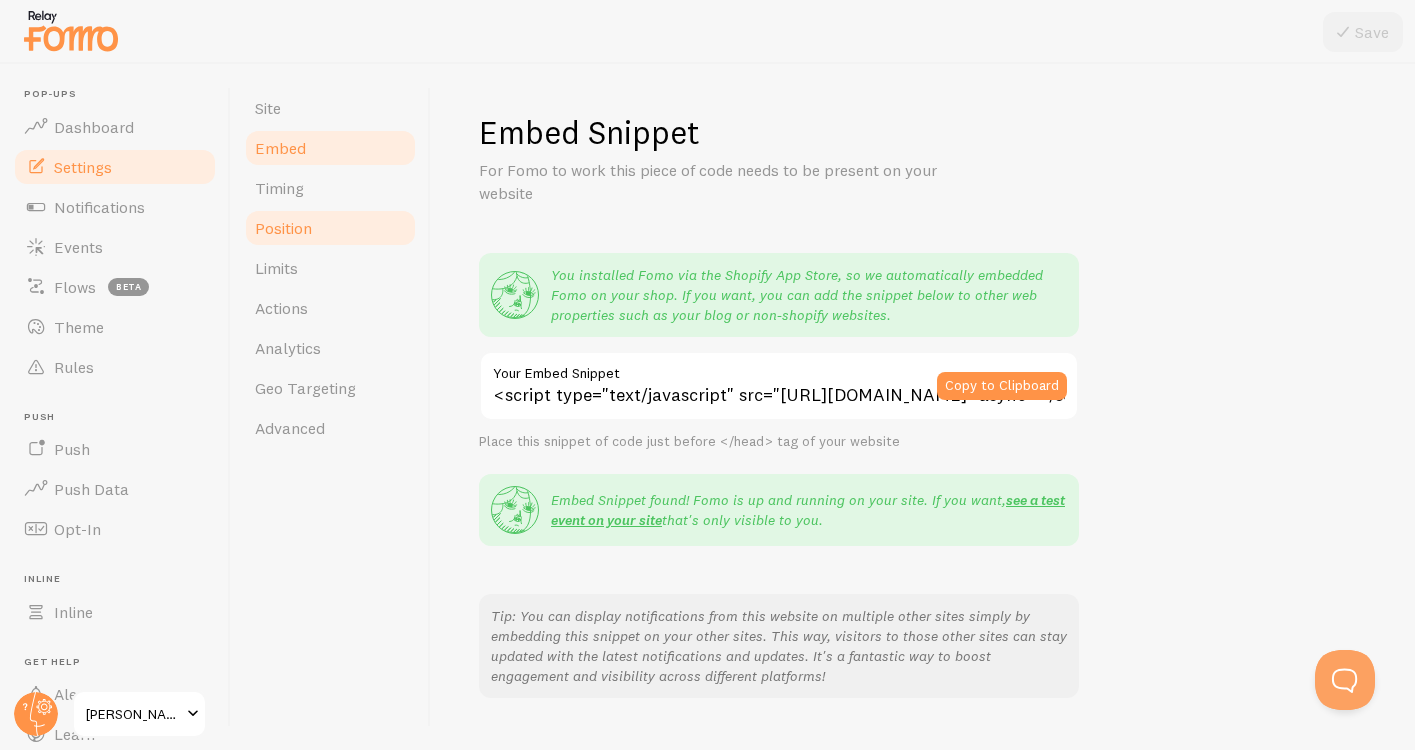 click on "Position" at bounding box center (330, 228) 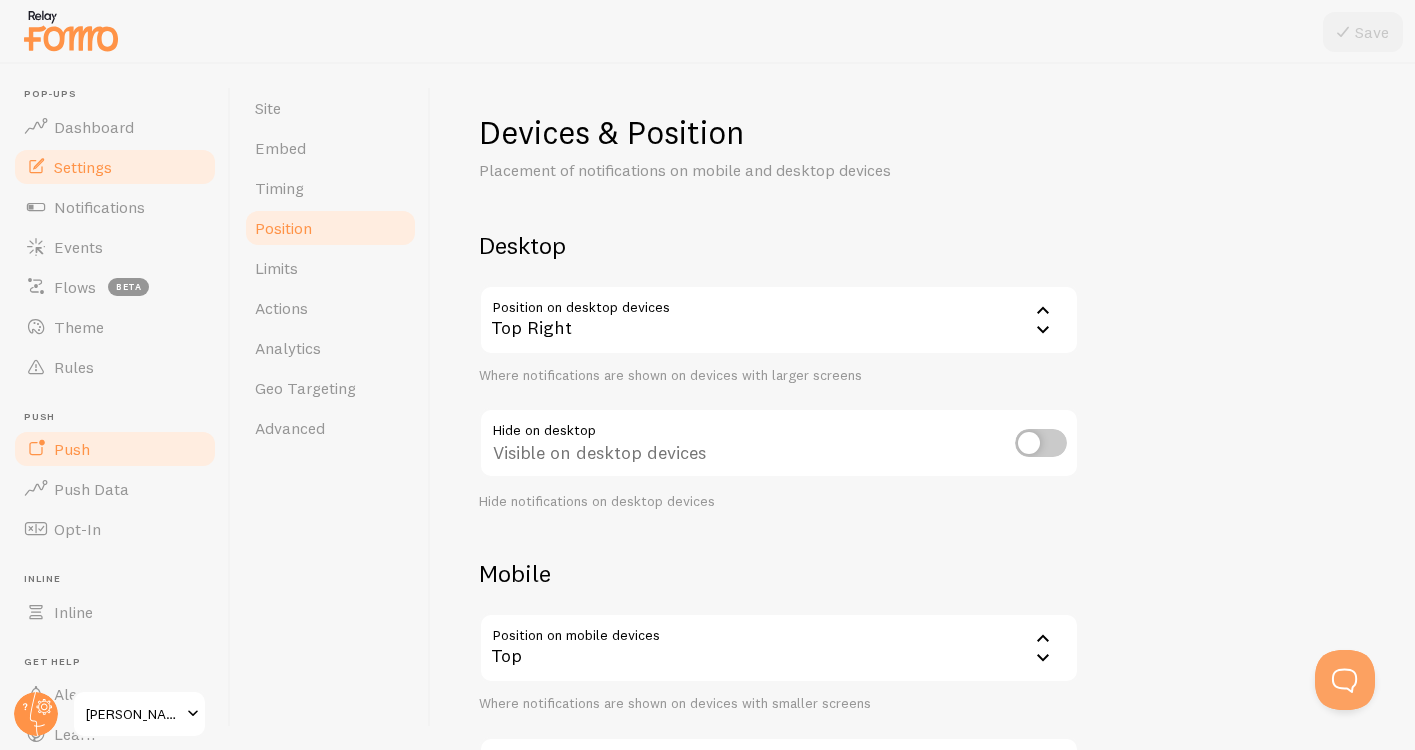 click on "Push" at bounding box center [115, 449] 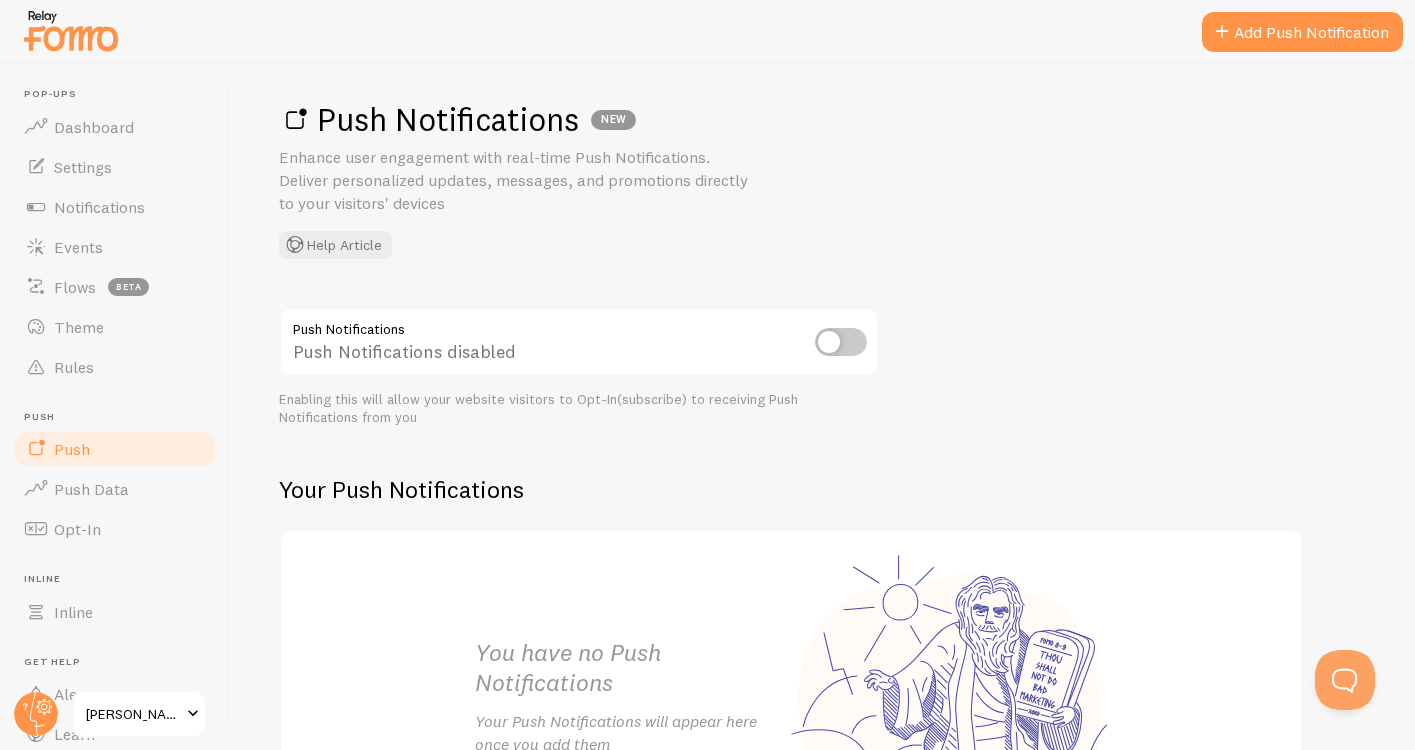 scroll, scrollTop: 0, scrollLeft: 0, axis: both 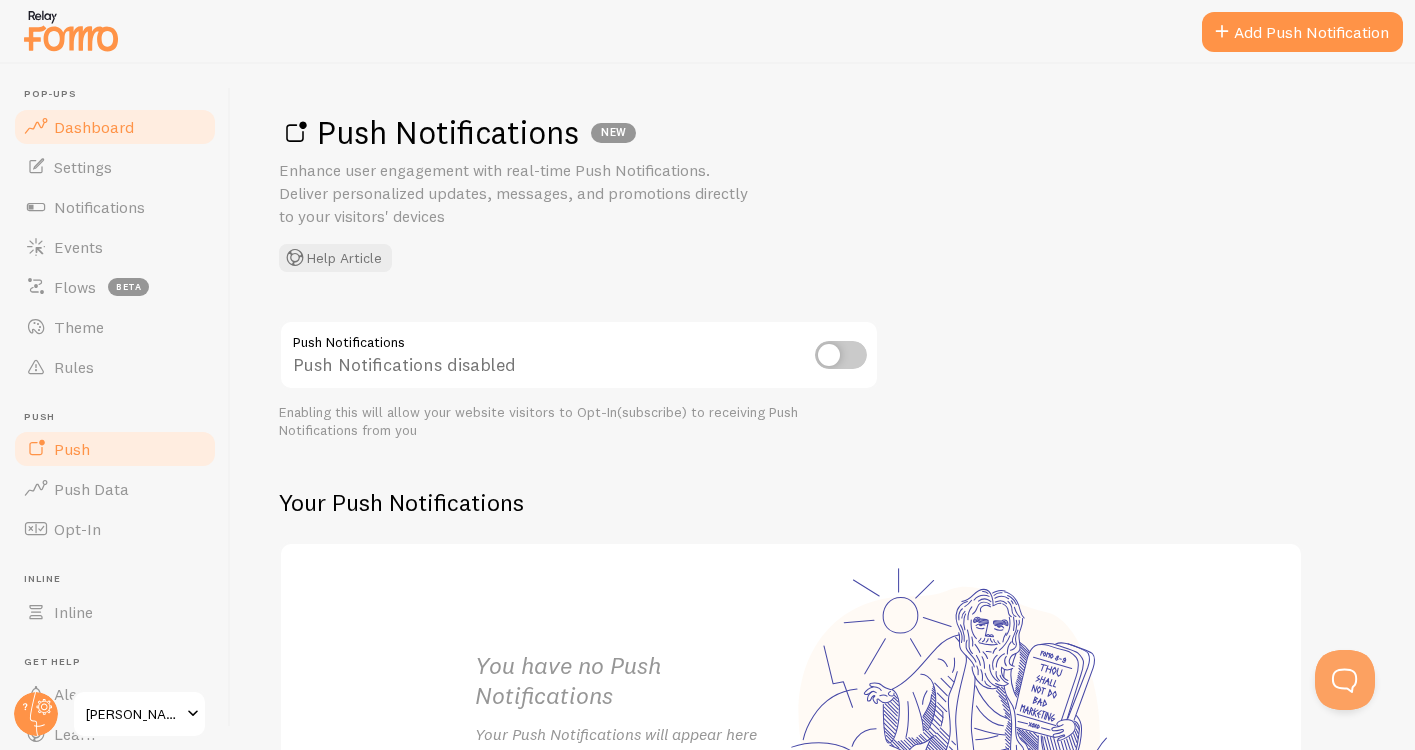 click at bounding box center (36, 127) 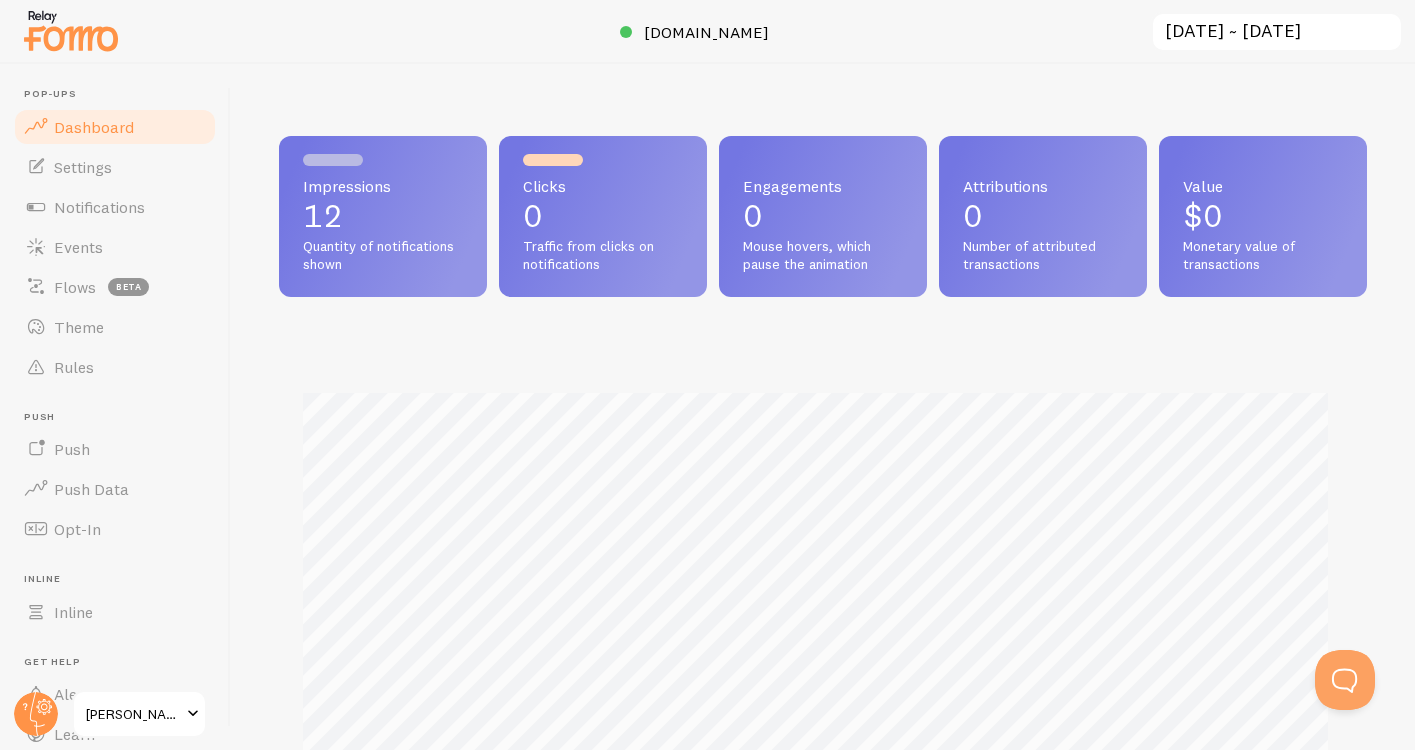 scroll, scrollTop: 999474, scrollLeft: 998927, axis: both 